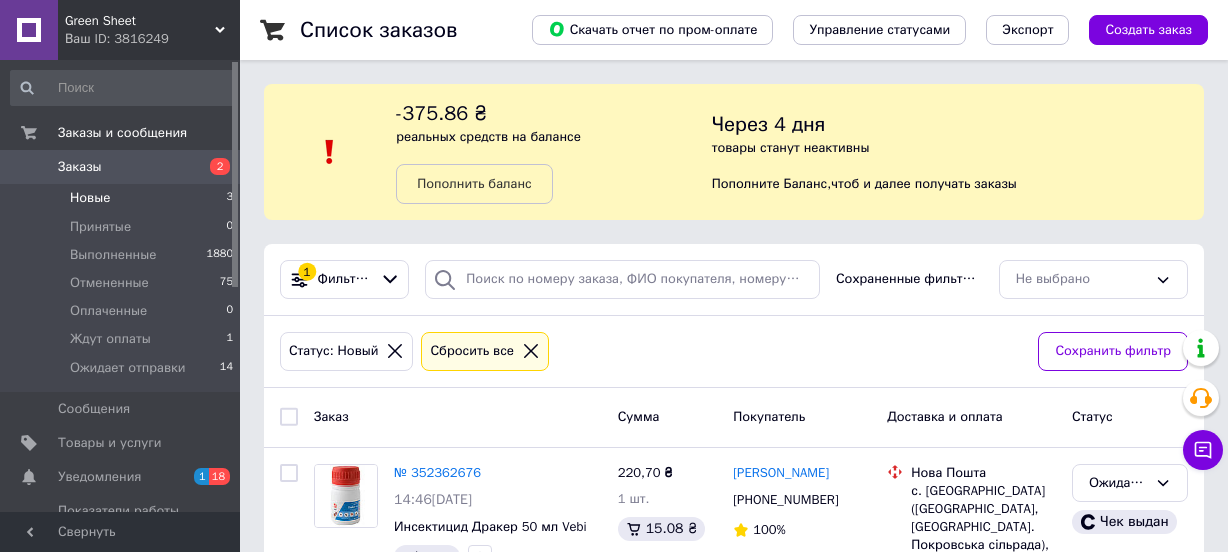scroll, scrollTop: 0, scrollLeft: 0, axis: both 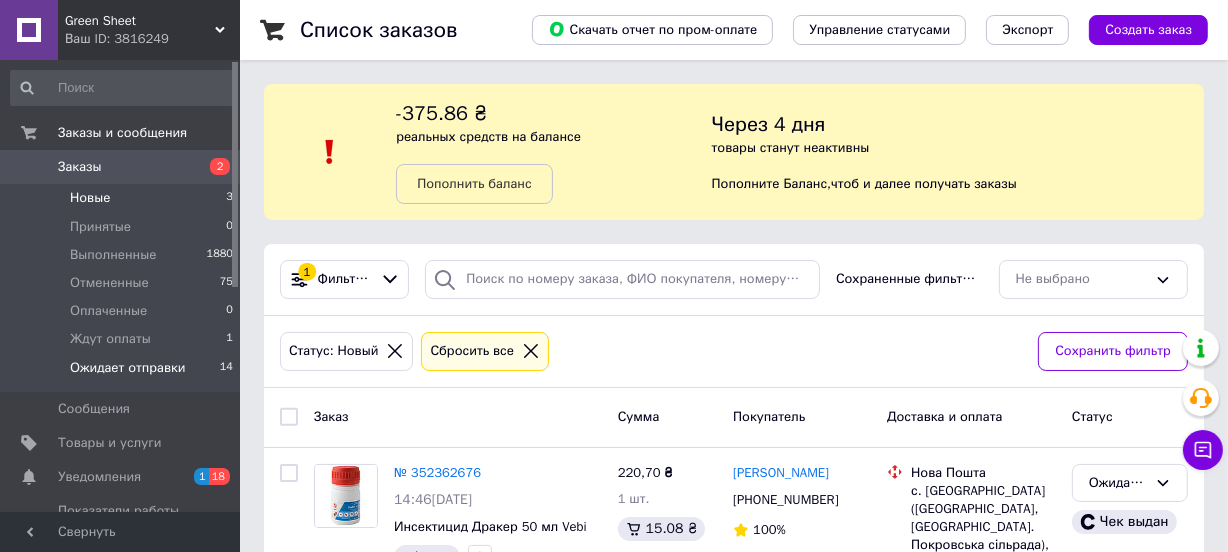 click on "Ожидает отправки" at bounding box center (128, 368) 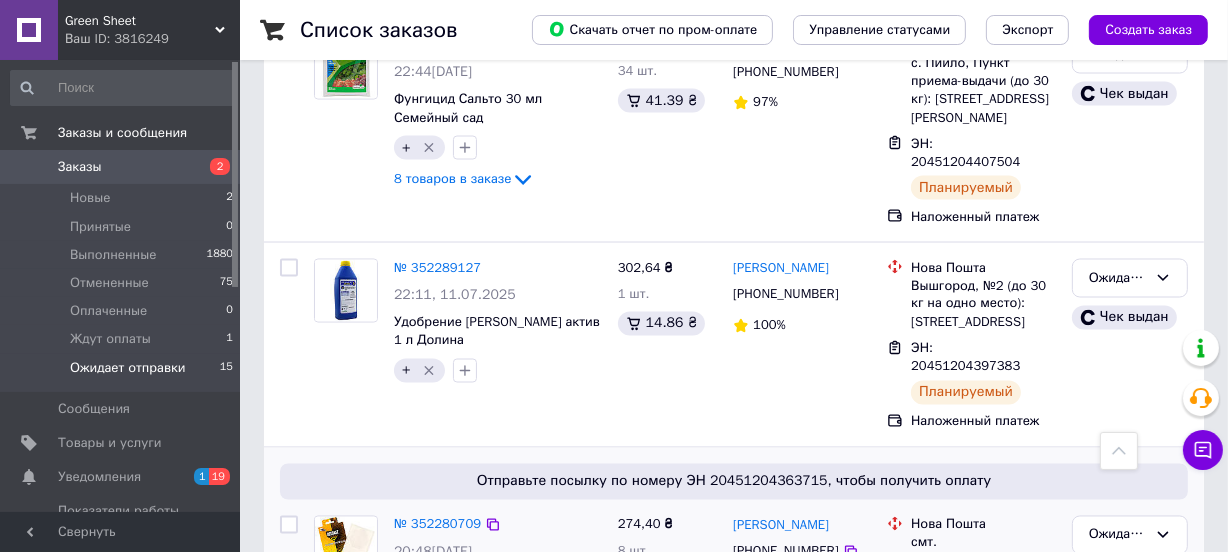 scroll, scrollTop: 3215, scrollLeft: 0, axis: vertical 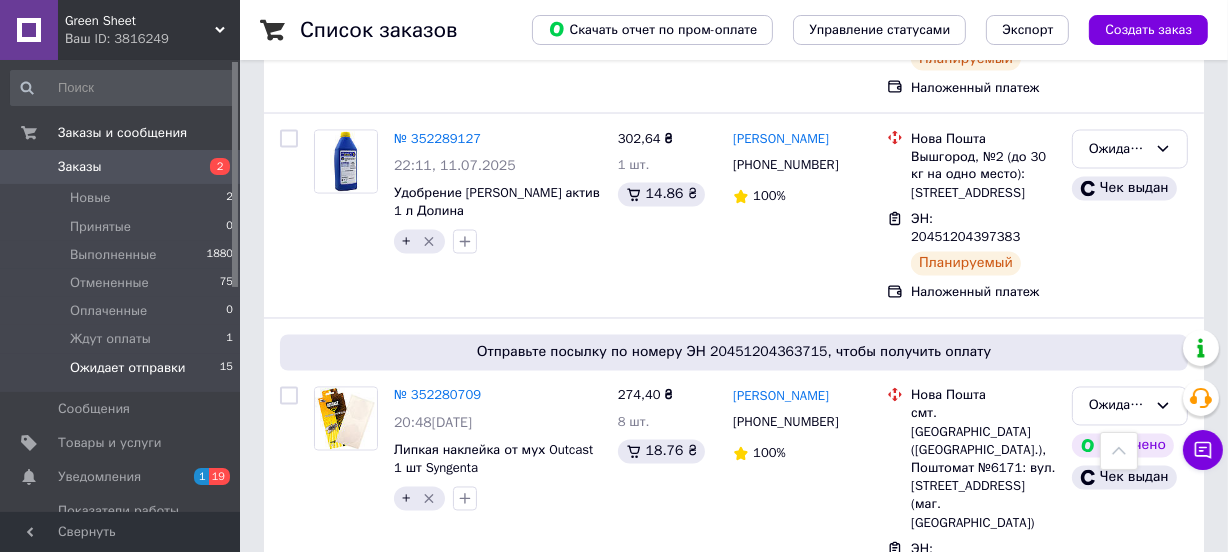 click 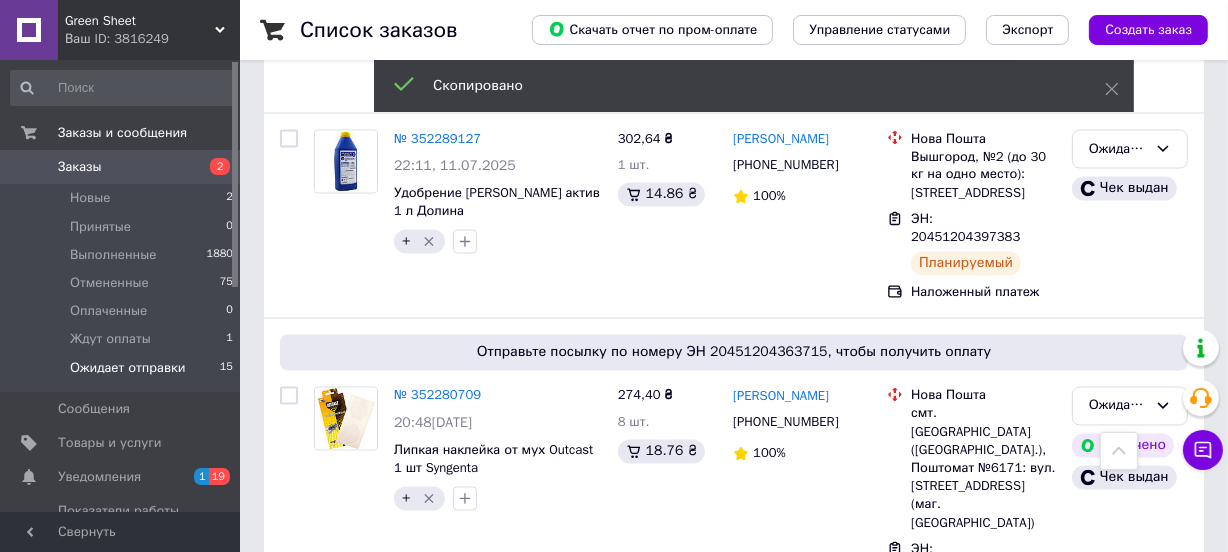 click on "№ 352260064" at bounding box center [437, 673] 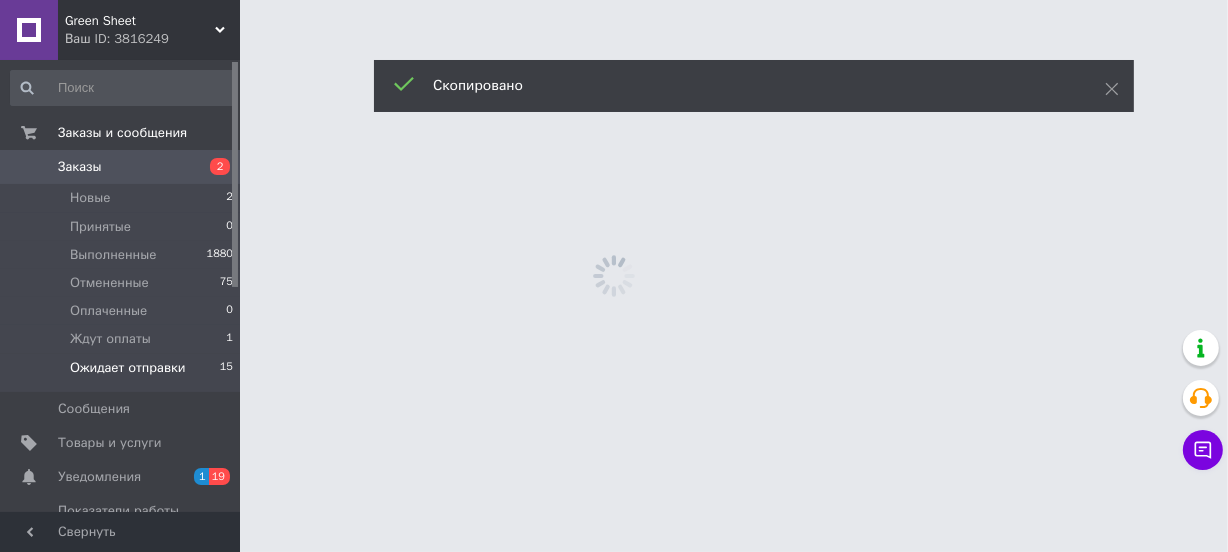 scroll, scrollTop: 0, scrollLeft: 0, axis: both 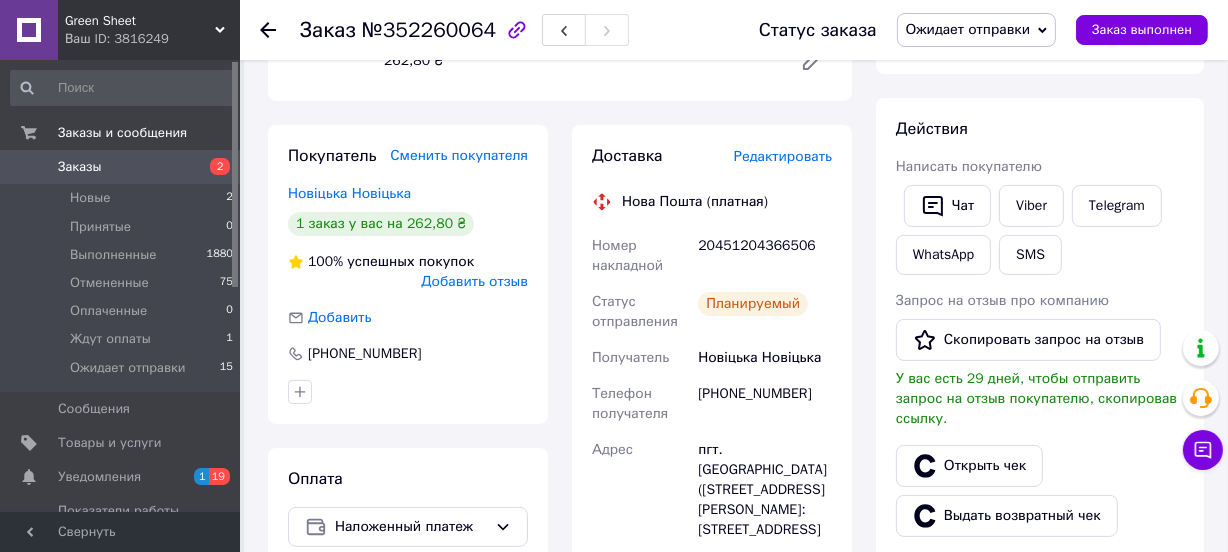 click on "20451204366506" at bounding box center [765, 256] 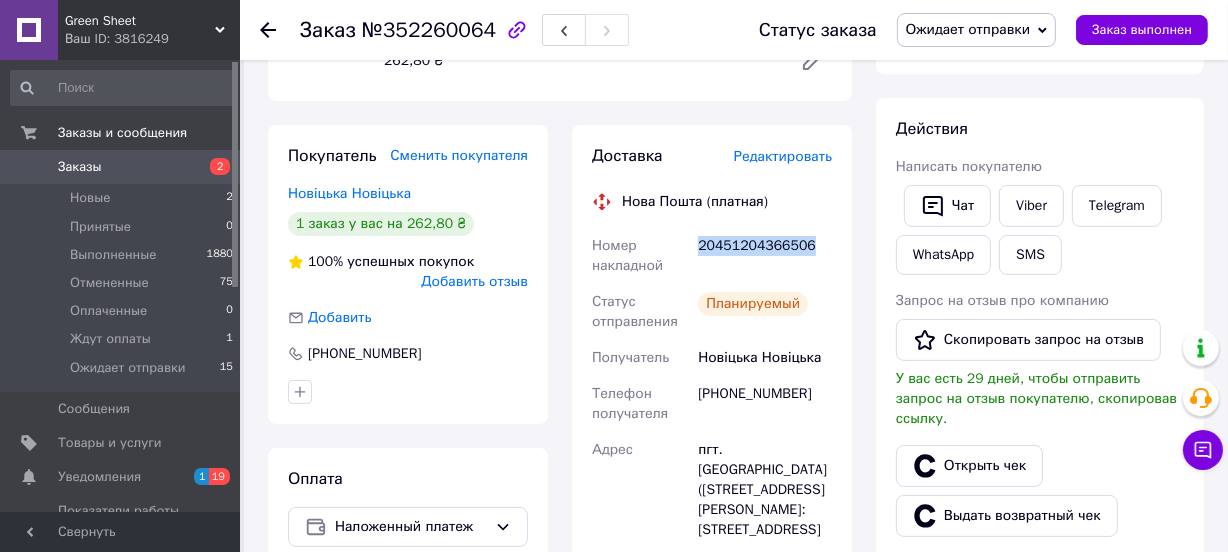 click on "20451204366506" at bounding box center [765, 256] 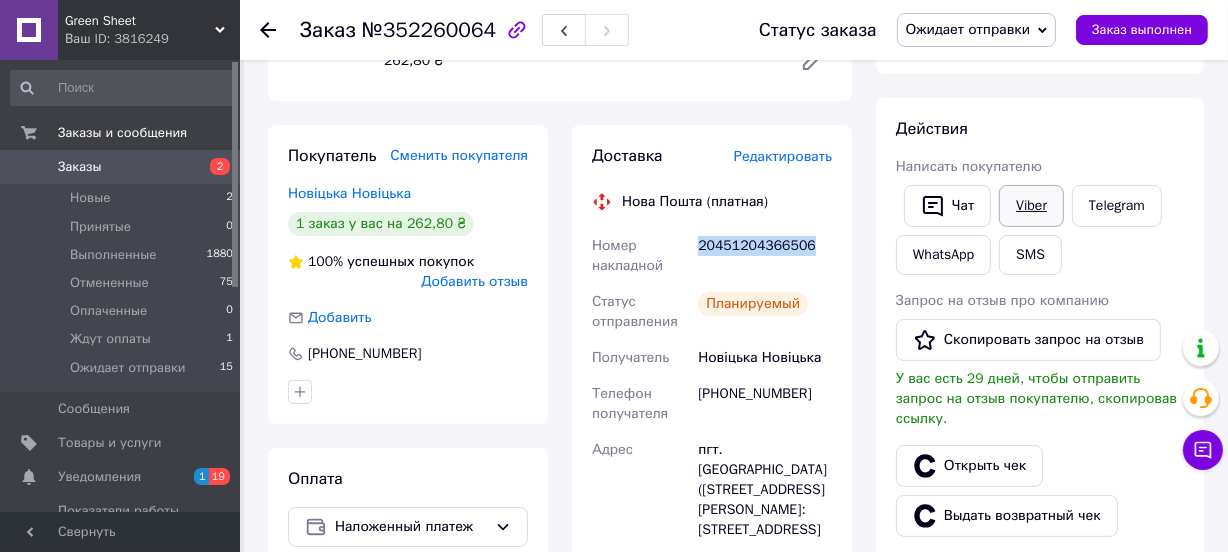 click on "Viber" at bounding box center [1031, 206] 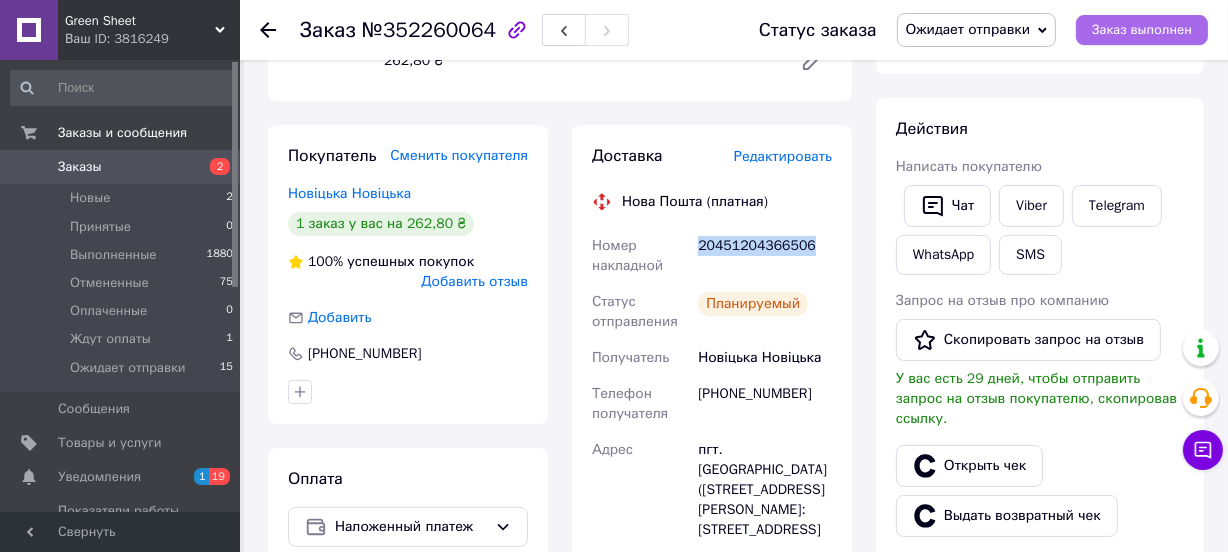 click on "Заказ выполнен" at bounding box center (1142, 30) 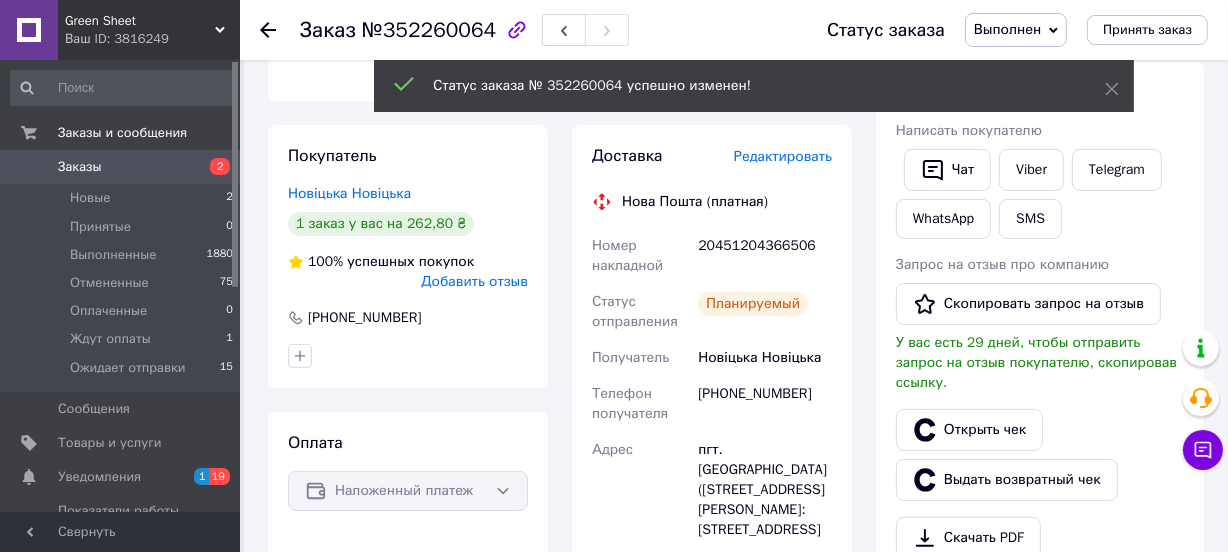 click 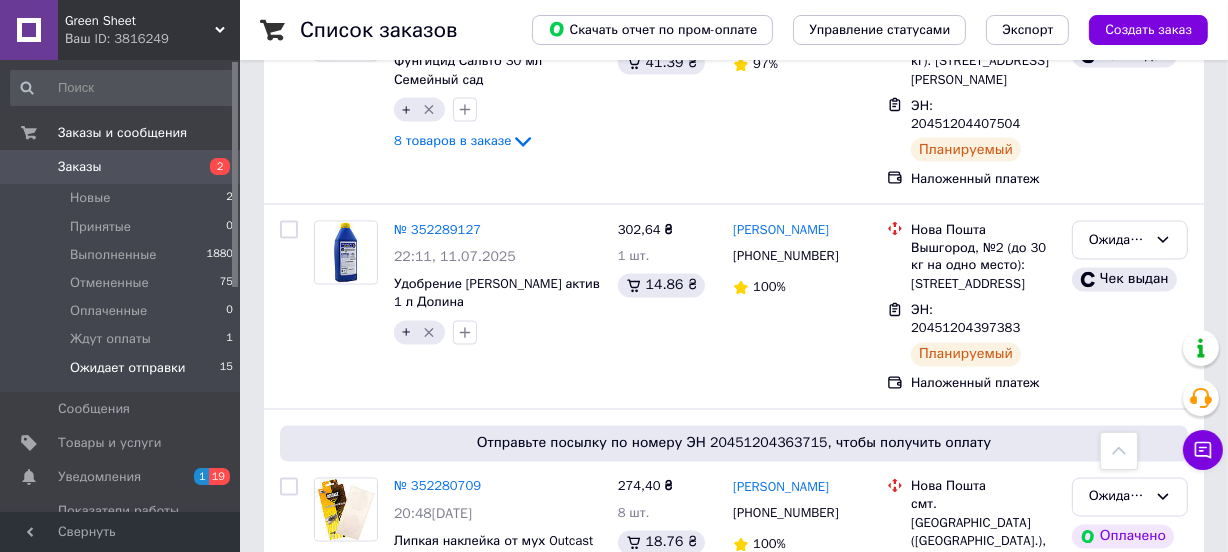 scroll, scrollTop: 3215, scrollLeft: 0, axis: vertical 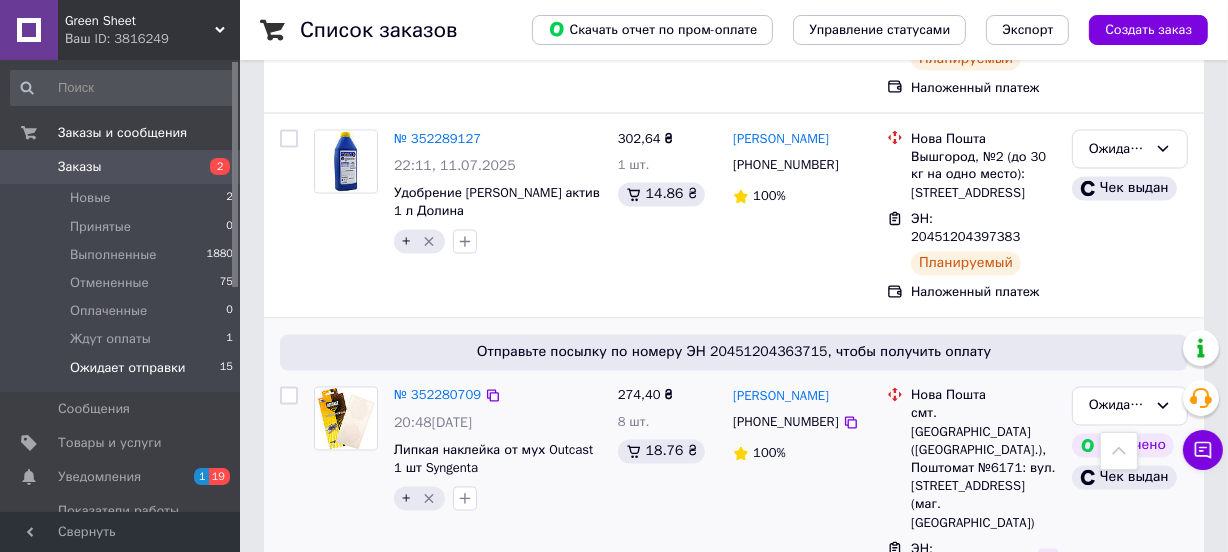 click 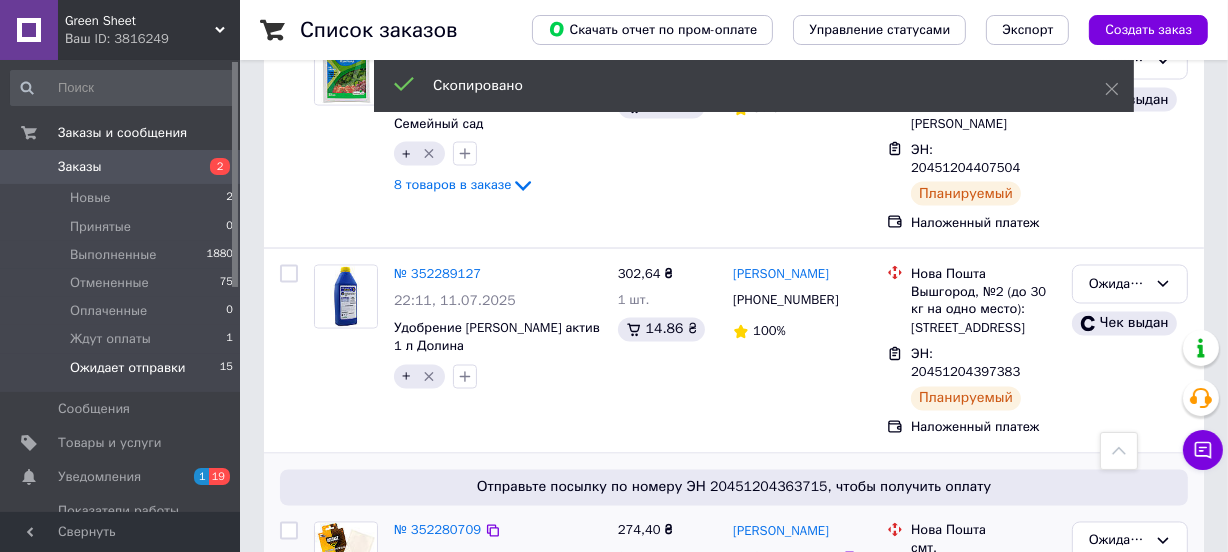 scroll, scrollTop: 3063, scrollLeft: 0, axis: vertical 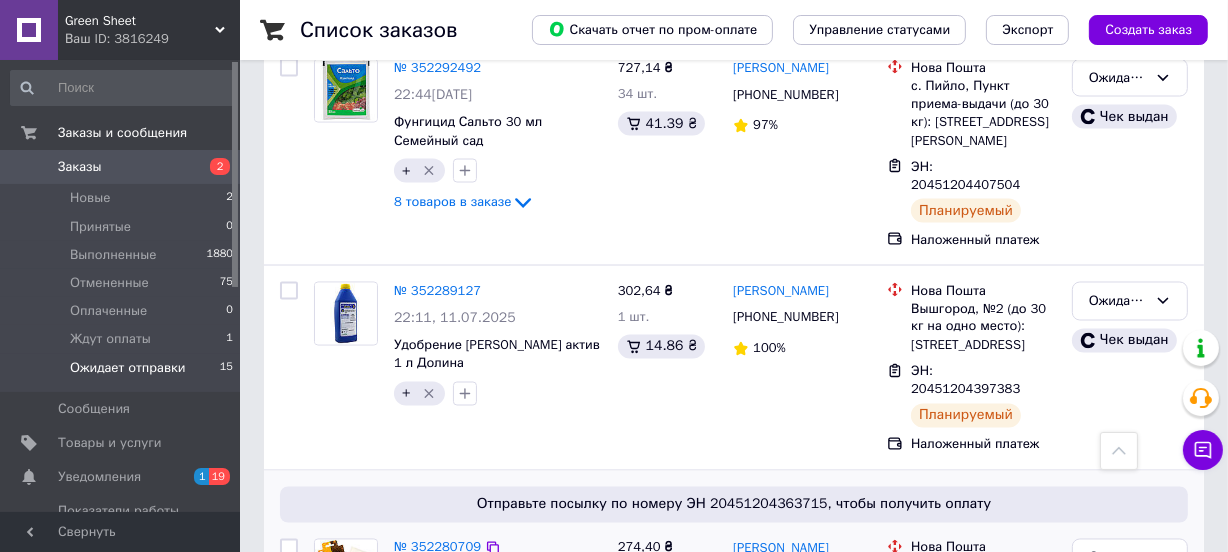 click on "№ 352280709" at bounding box center [437, 547] 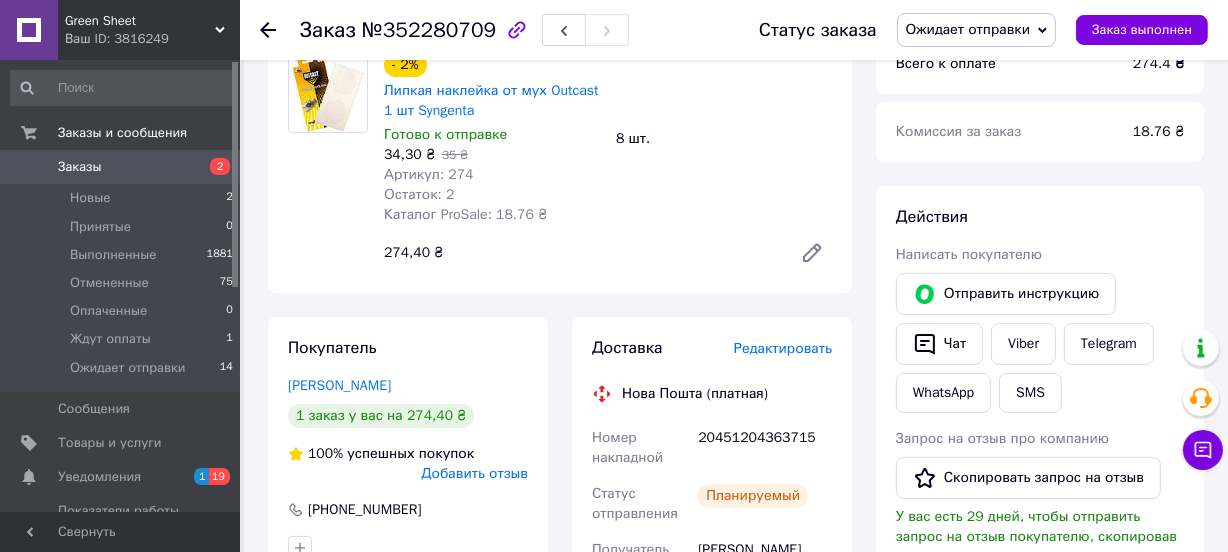 scroll, scrollTop: 140, scrollLeft: 0, axis: vertical 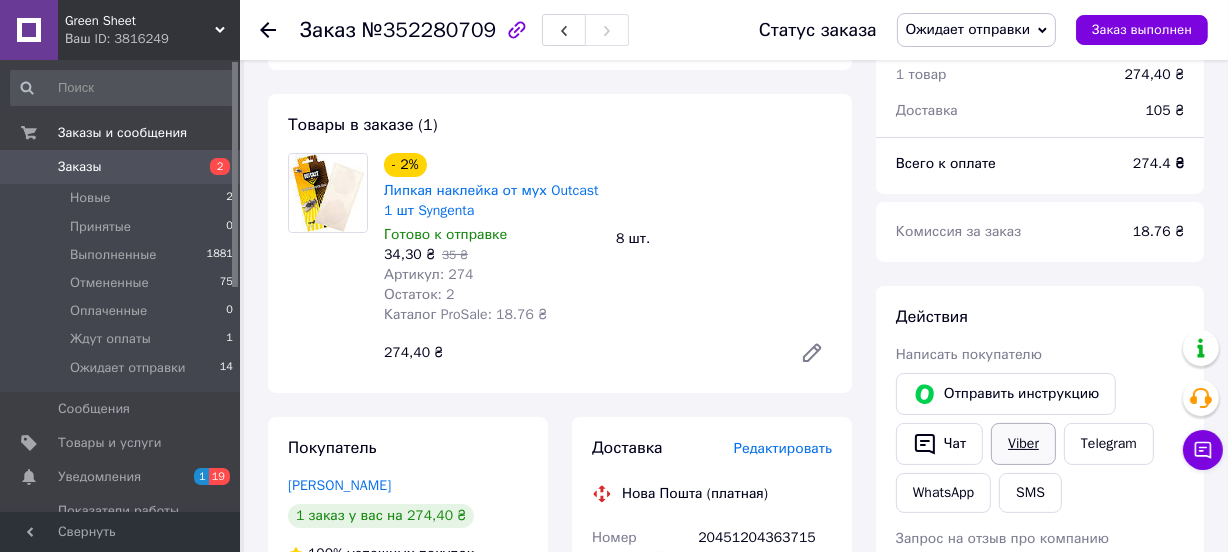 click on "Viber" at bounding box center (1023, 444) 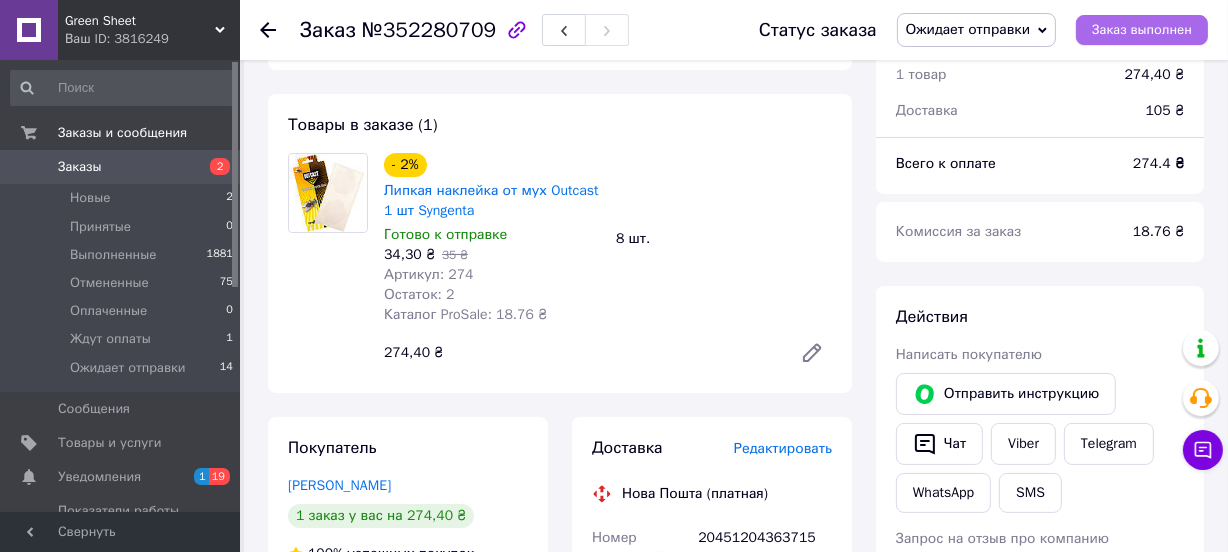 click on "Заказ выполнен" at bounding box center [1142, 30] 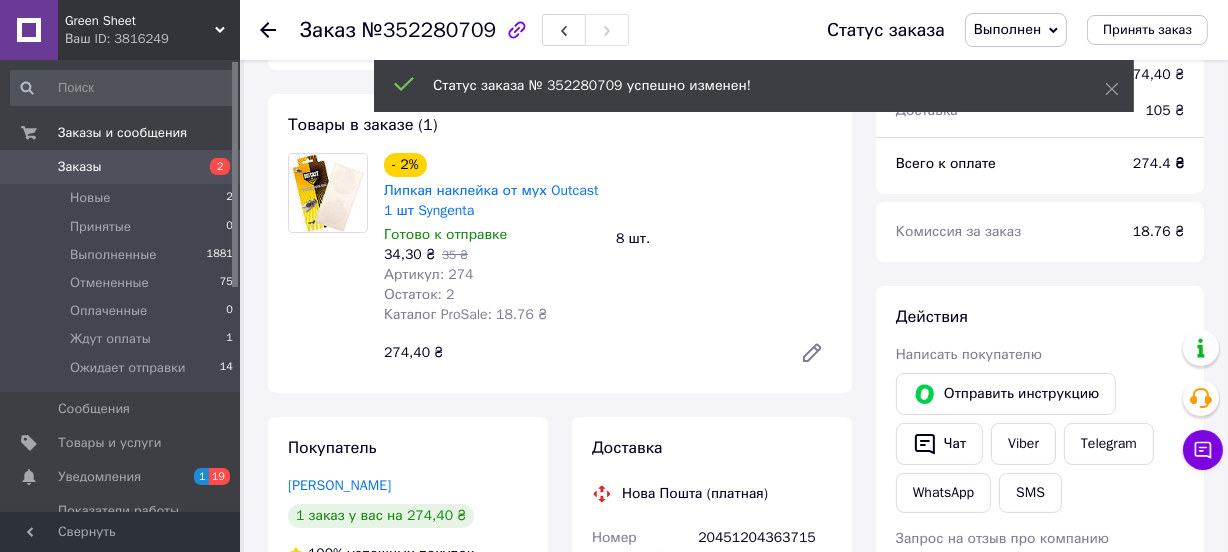 click 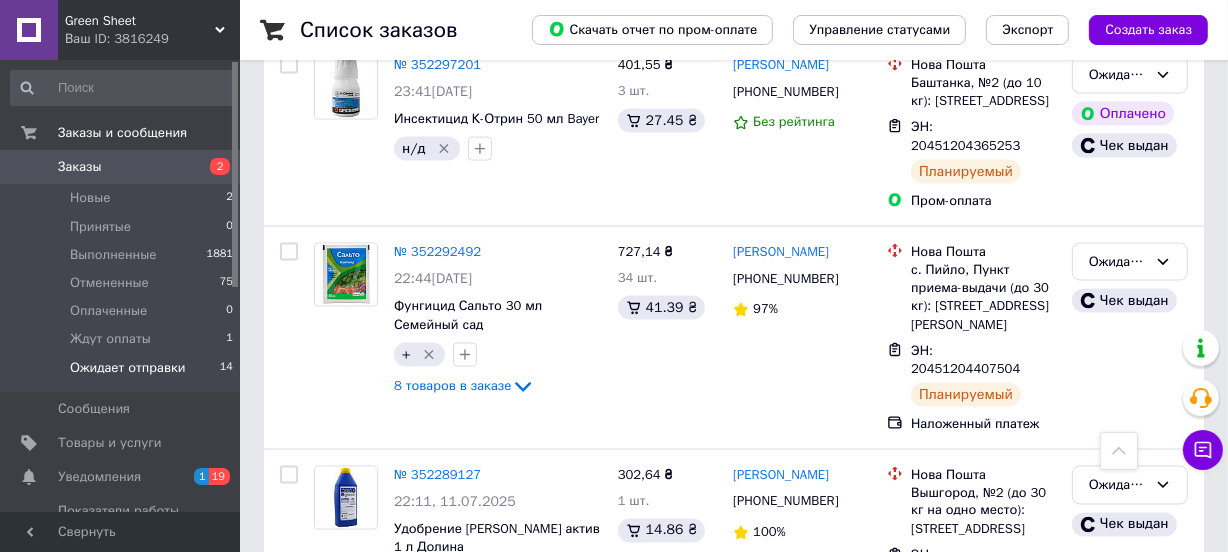 scroll, scrollTop: 2992, scrollLeft: 0, axis: vertical 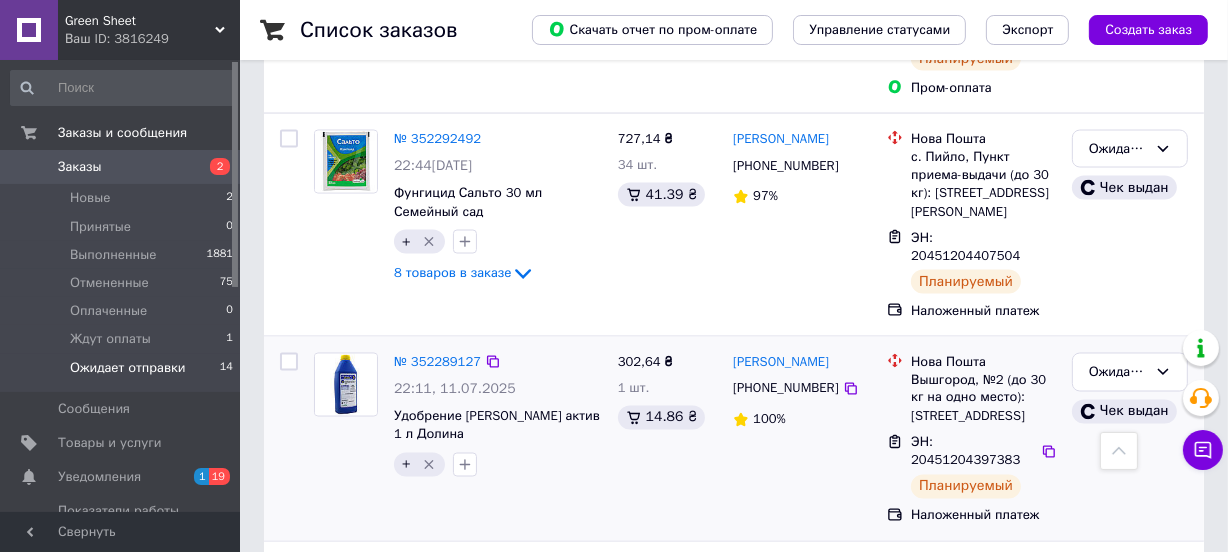 click 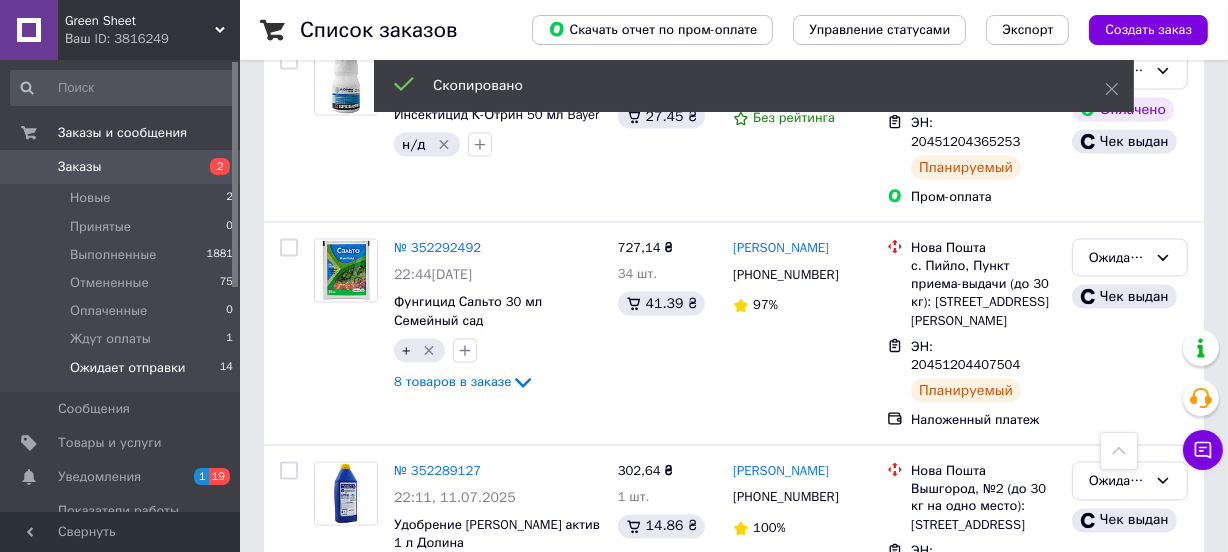 scroll, scrollTop: 2840, scrollLeft: 0, axis: vertical 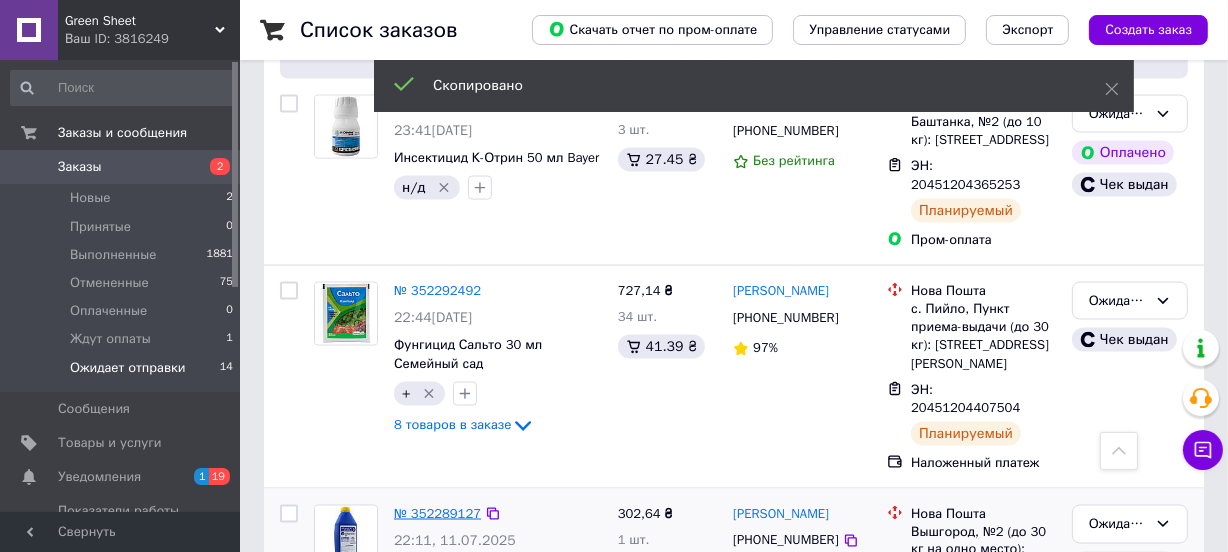 click on "№ 352289127" at bounding box center [437, 513] 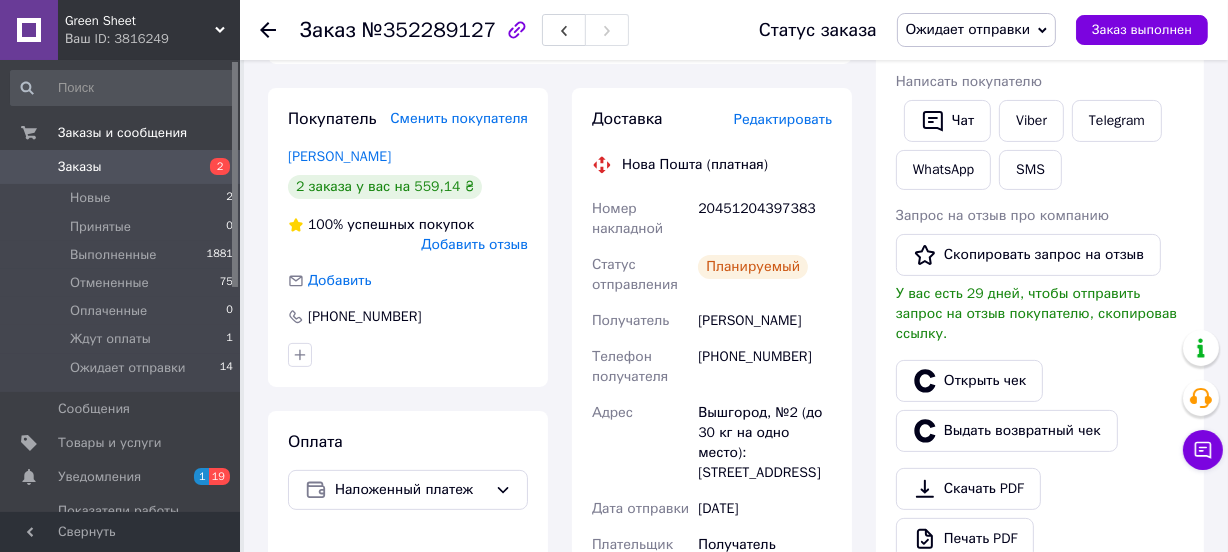 scroll, scrollTop: 324, scrollLeft: 0, axis: vertical 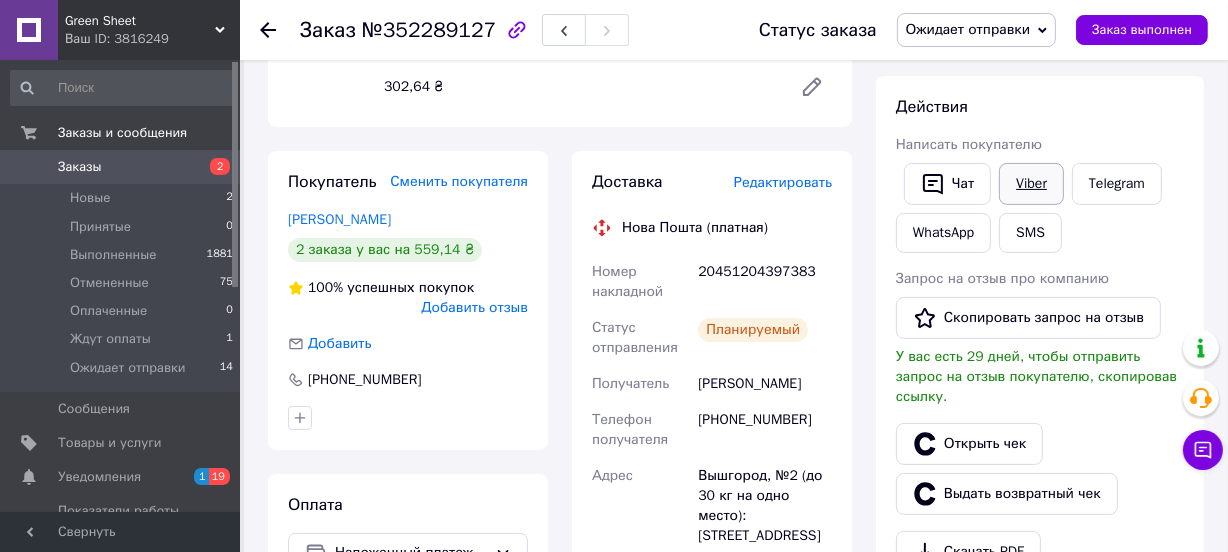click on "Viber" at bounding box center (1031, 184) 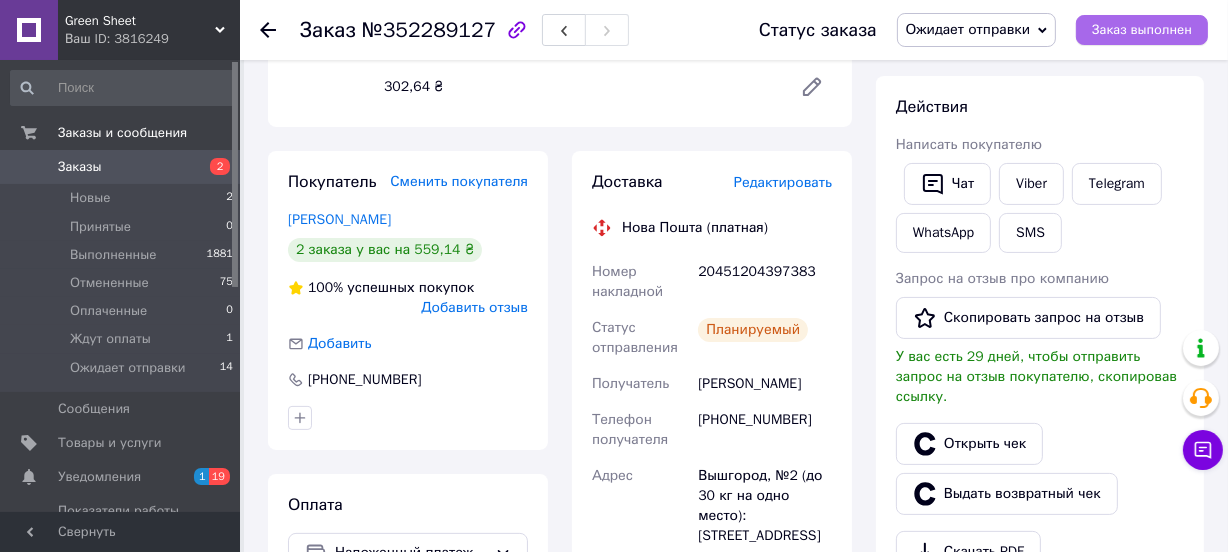 click on "Заказ выполнен" at bounding box center [1142, 30] 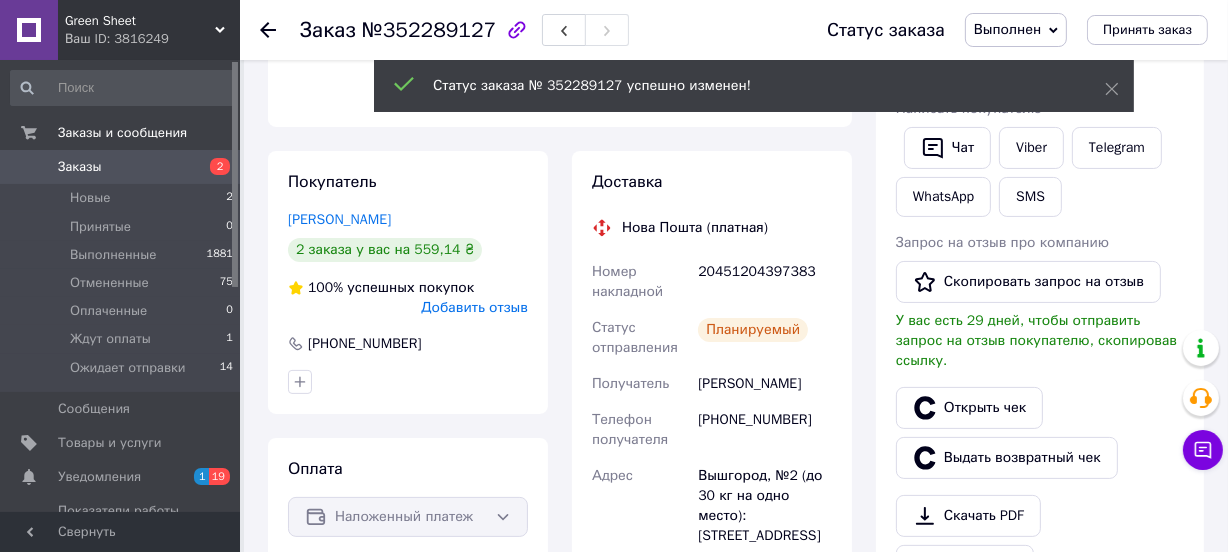 scroll, scrollTop: 23, scrollLeft: 0, axis: vertical 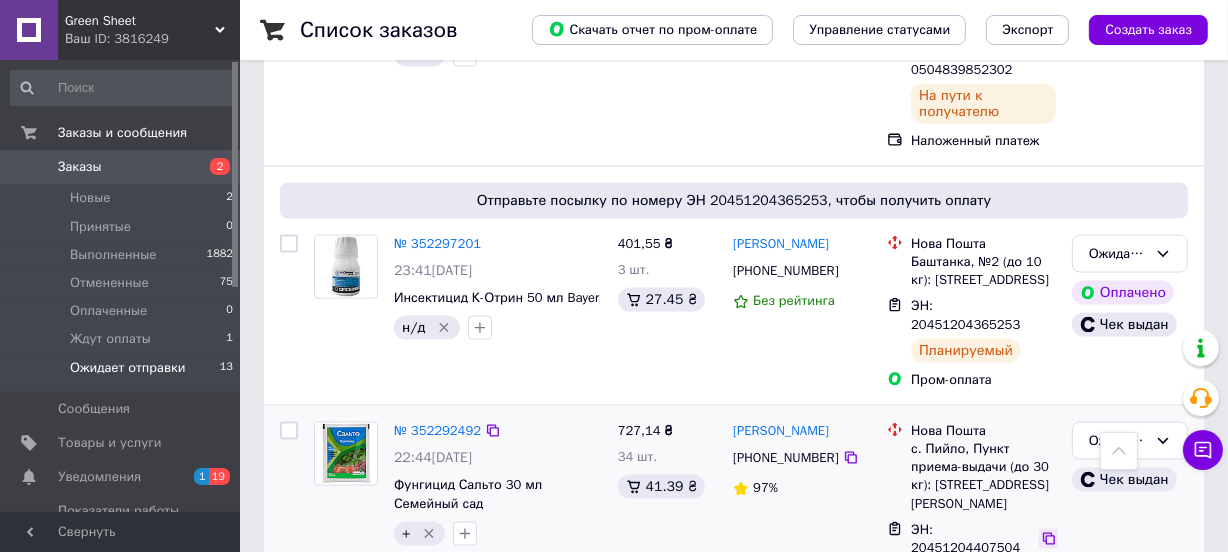 click 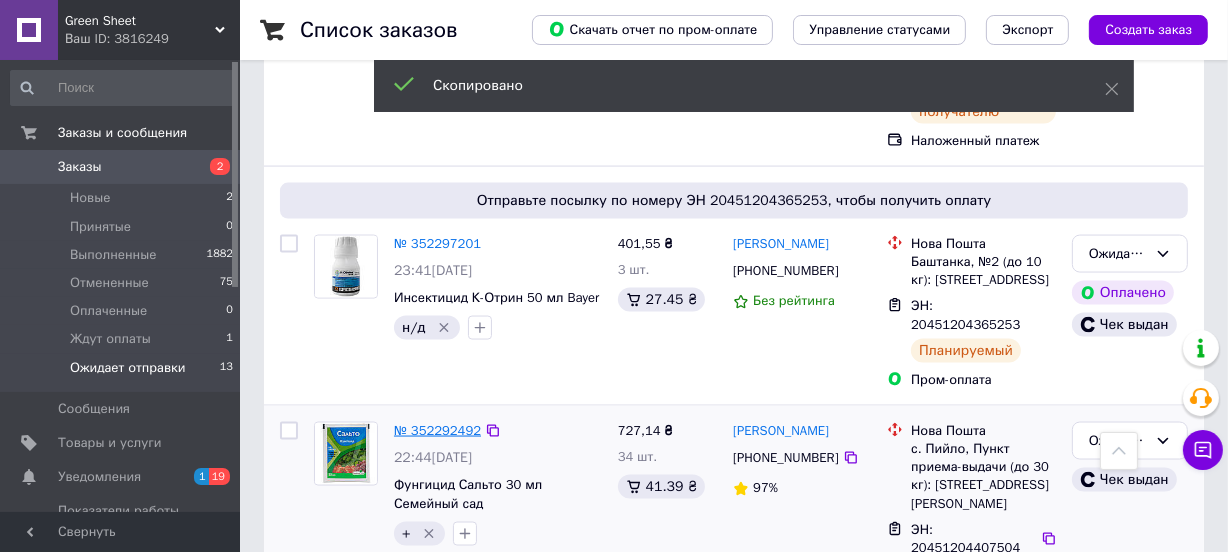 click on "№ 352292492" at bounding box center [437, 430] 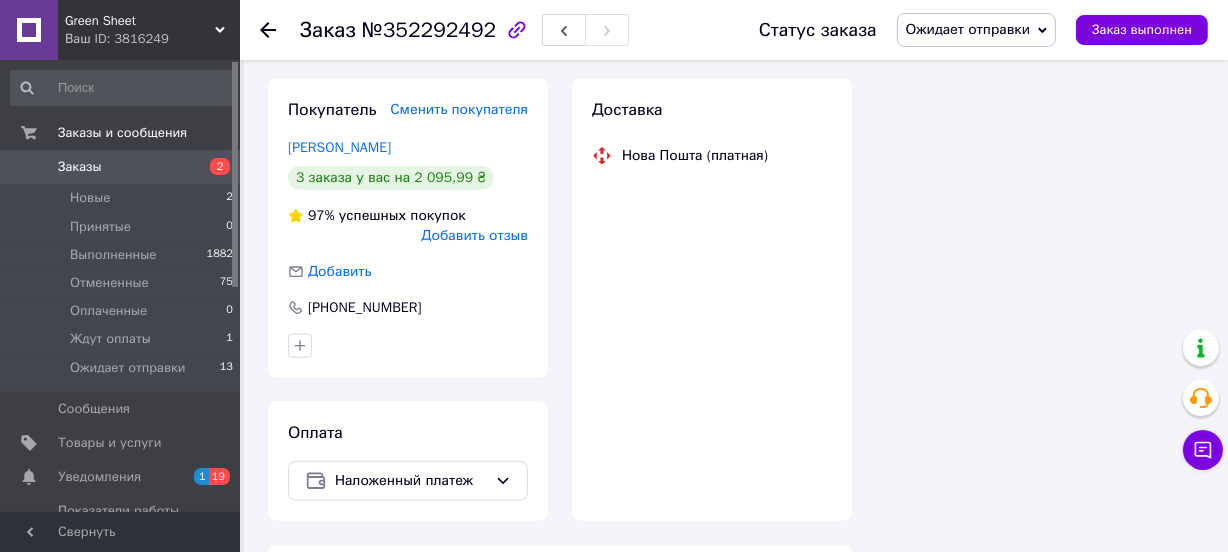 scroll, scrollTop: 2514, scrollLeft: 0, axis: vertical 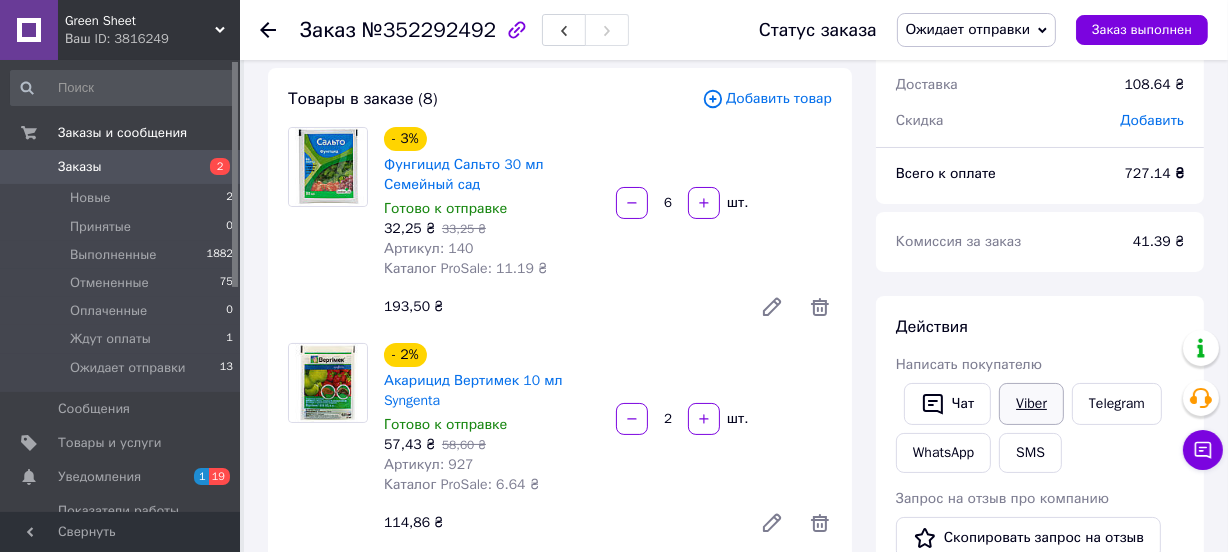 click on "Viber" at bounding box center (1031, 404) 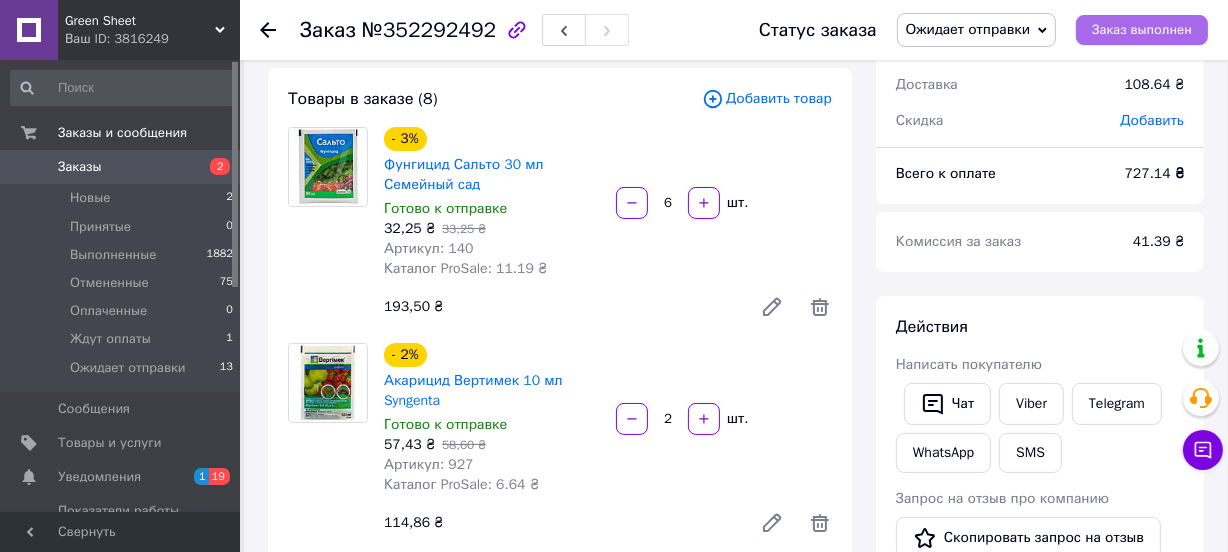 click on "Заказ выполнен" at bounding box center [1142, 30] 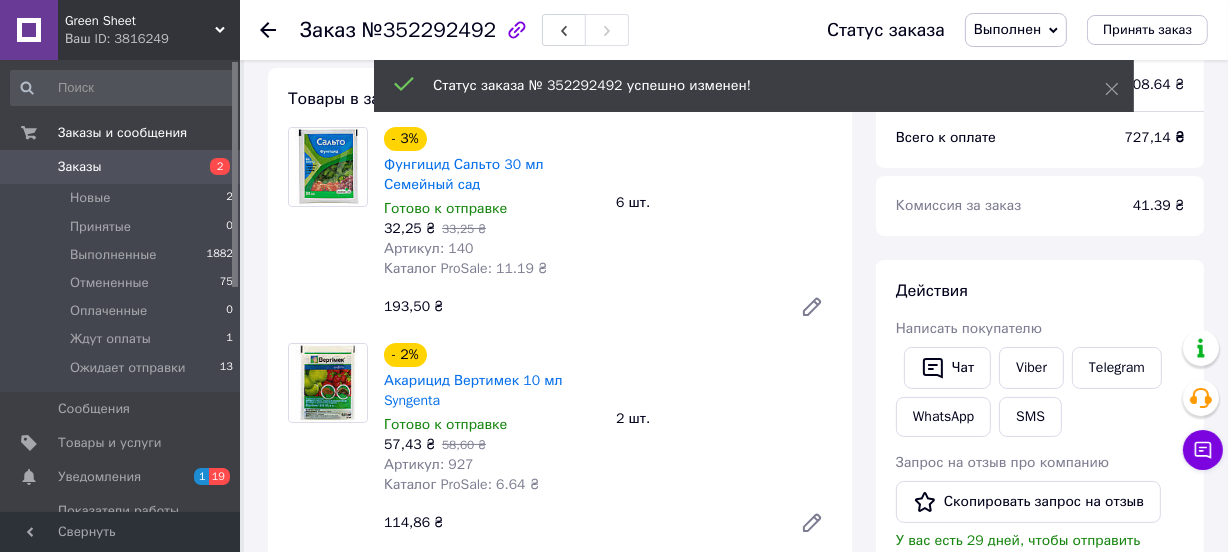scroll, scrollTop: 516, scrollLeft: 0, axis: vertical 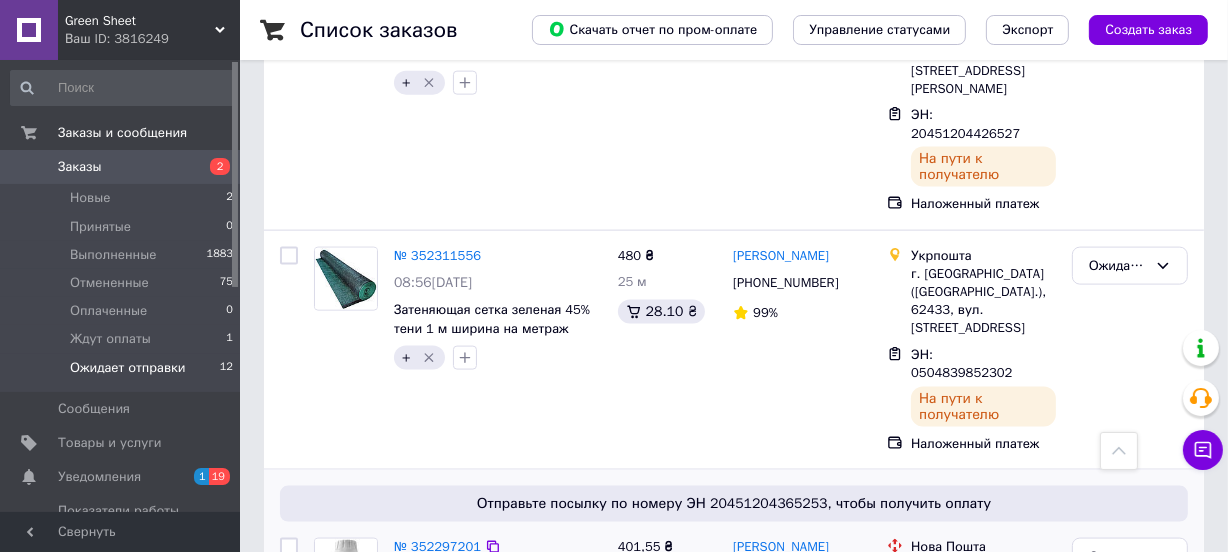 click 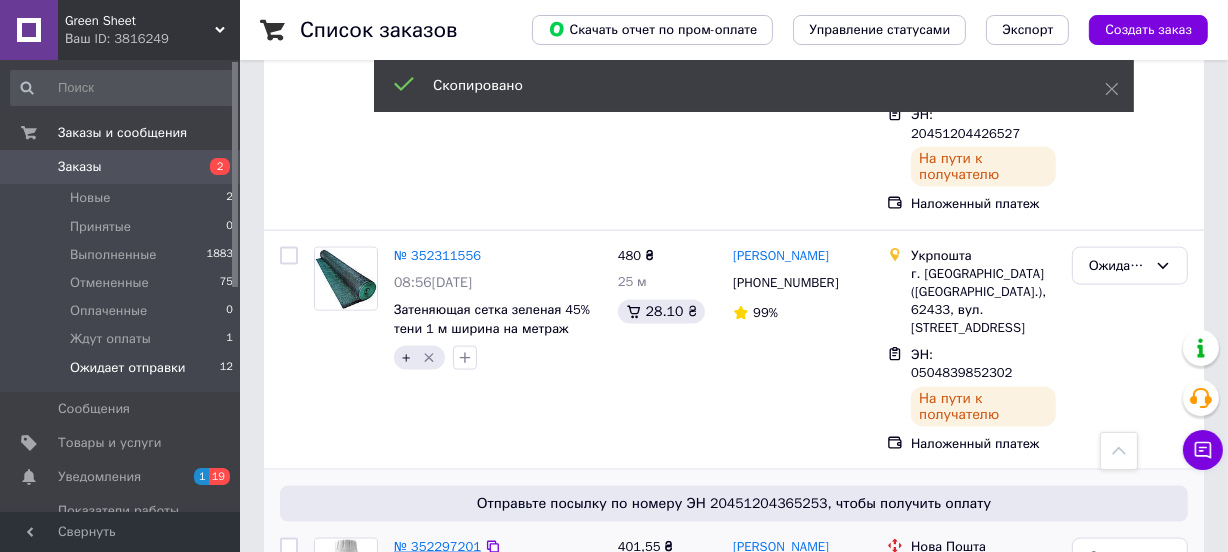 click on "№ 352297201" at bounding box center [437, 546] 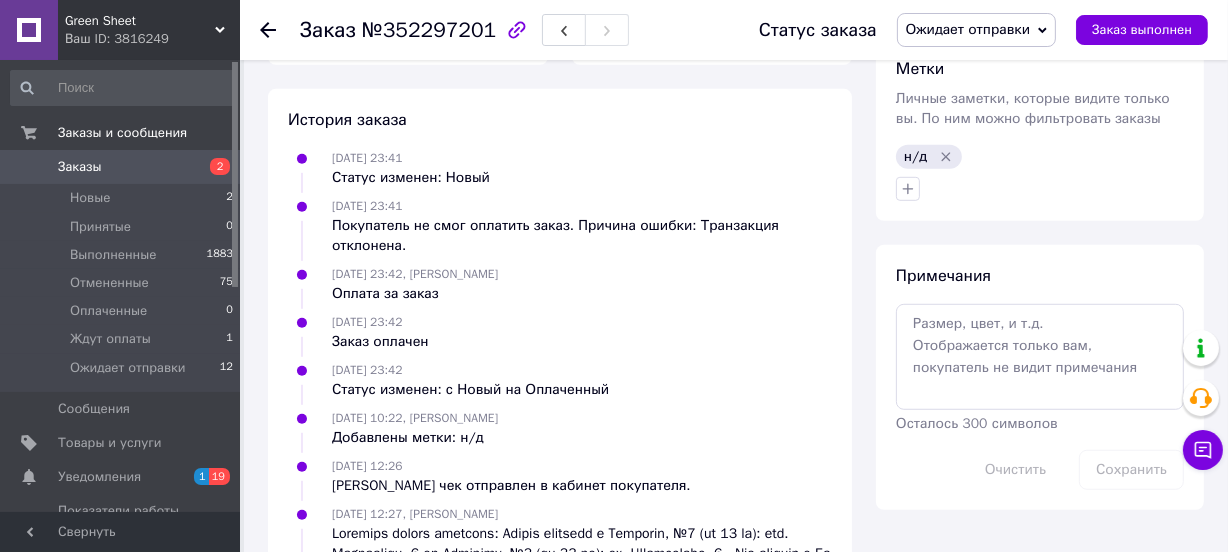 scroll, scrollTop: 1307, scrollLeft: 0, axis: vertical 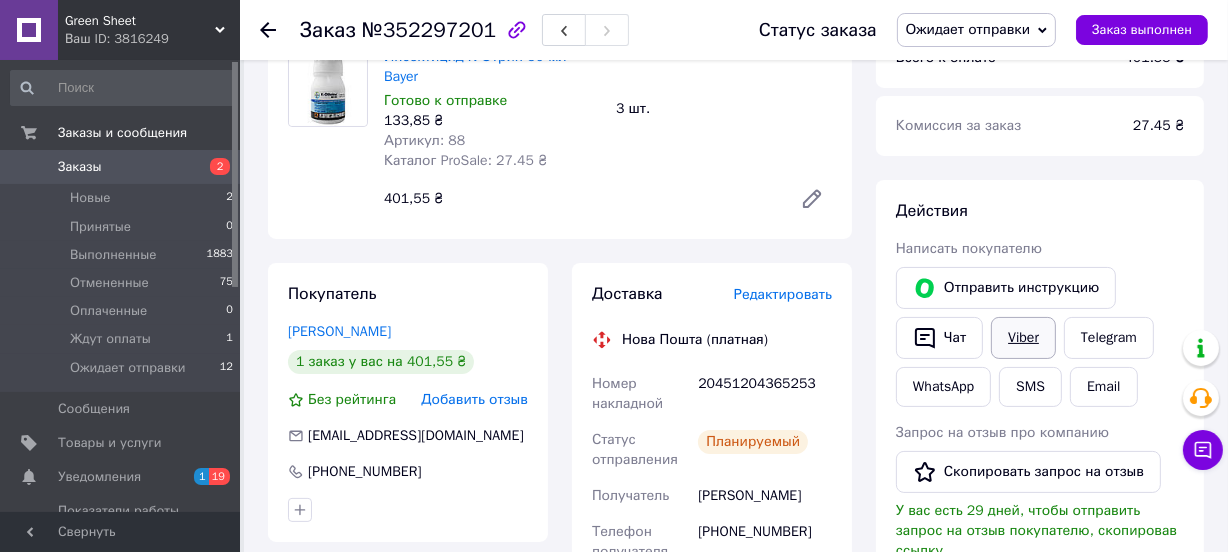 click on "Viber" at bounding box center (1023, 338) 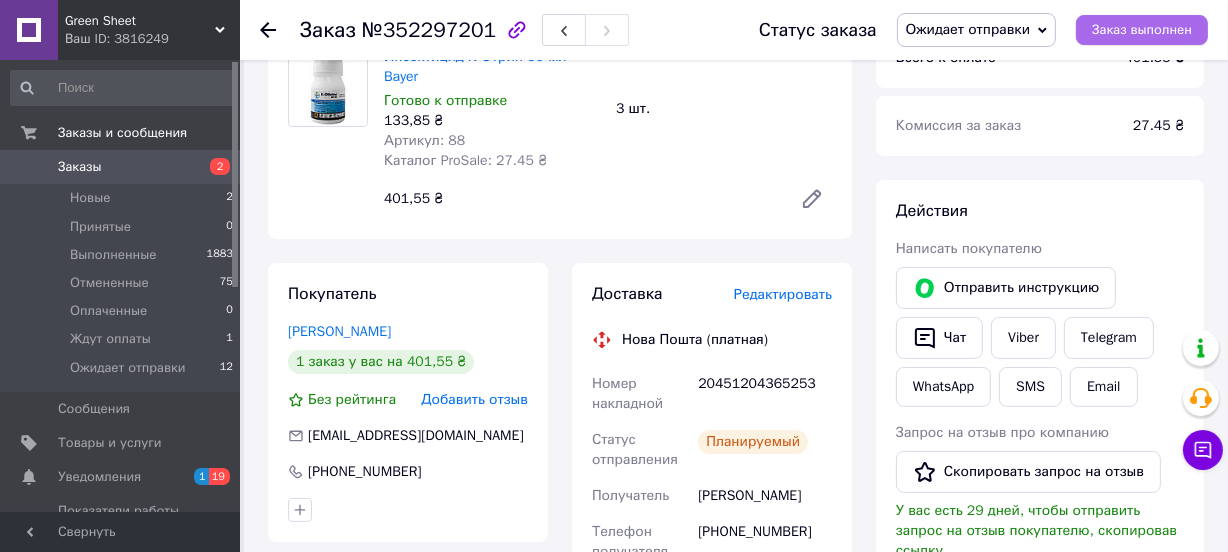 click on "Заказ выполнен" at bounding box center (1142, 30) 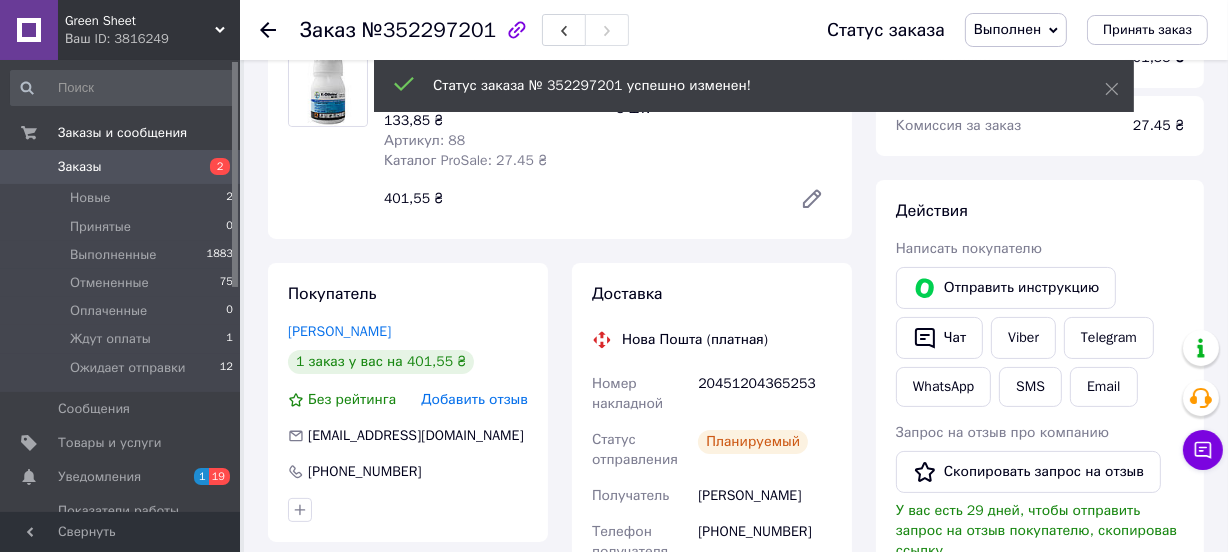 scroll, scrollTop: 120, scrollLeft: 0, axis: vertical 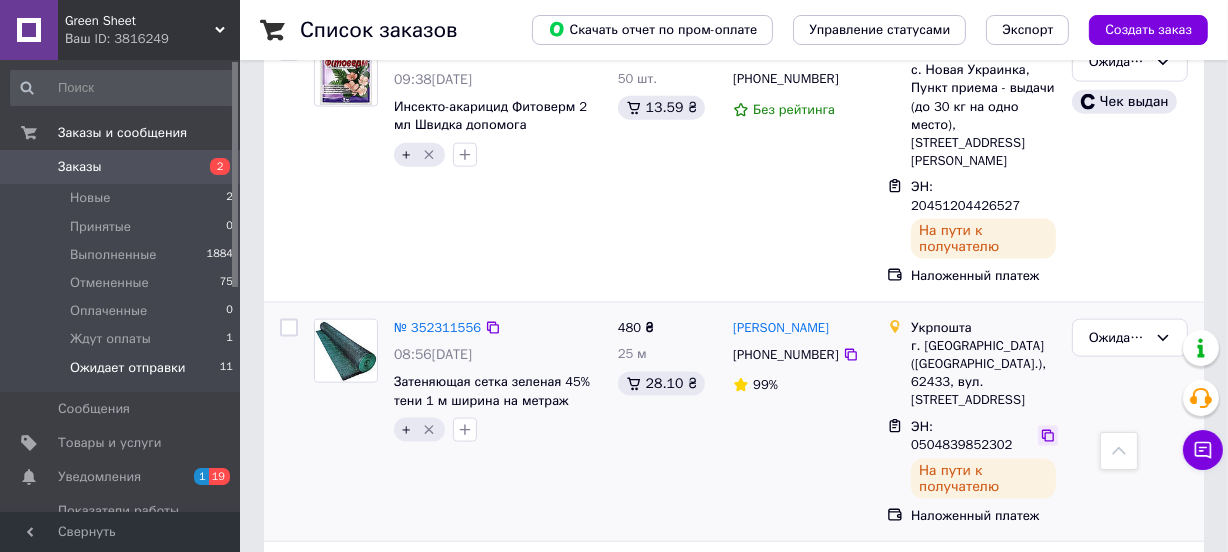 click 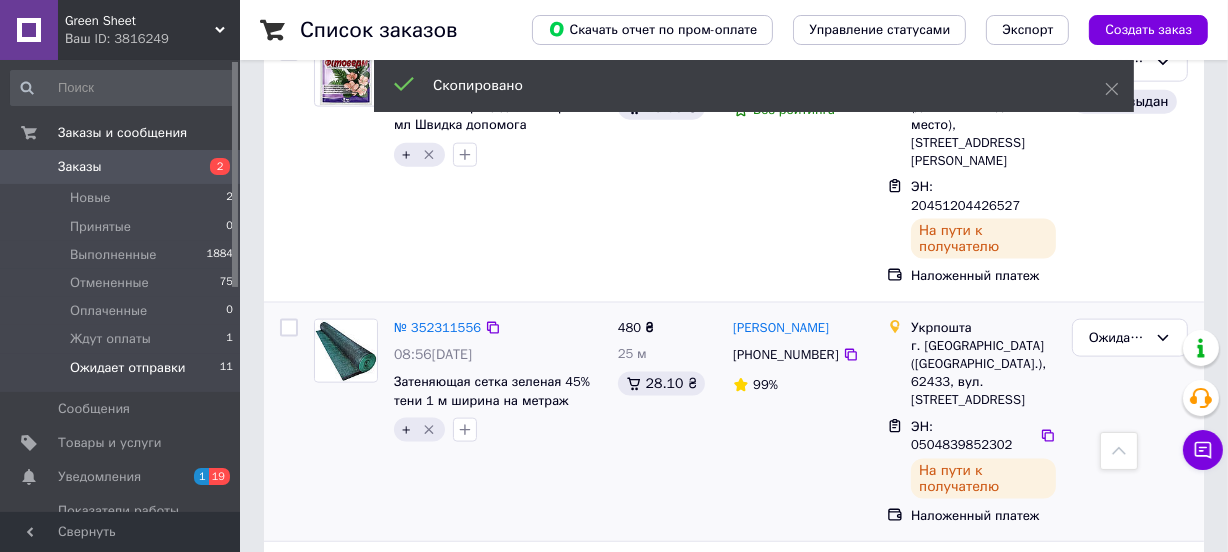 scroll, scrollTop: 2173, scrollLeft: 0, axis: vertical 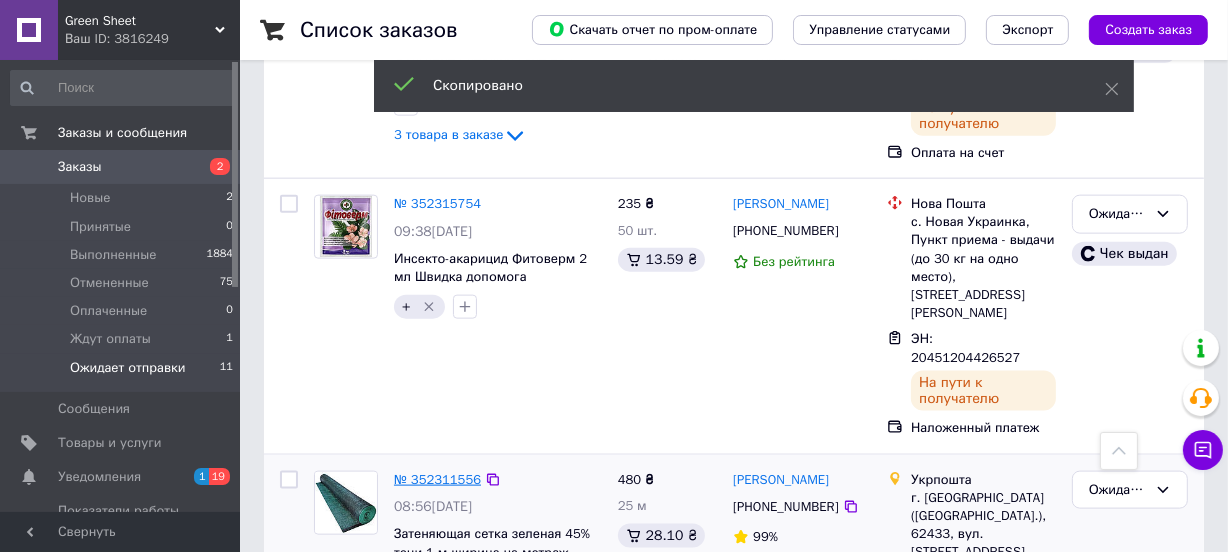 click on "№ 352311556" at bounding box center (437, 479) 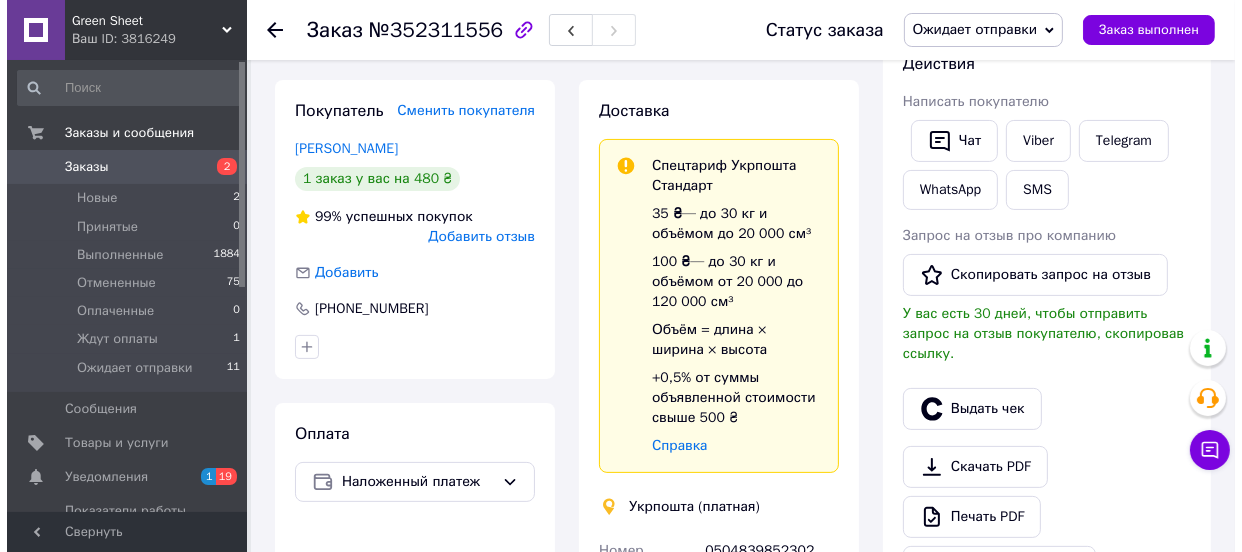 scroll, scrollTop: 191, scrollLeft: 0, axis: vertical 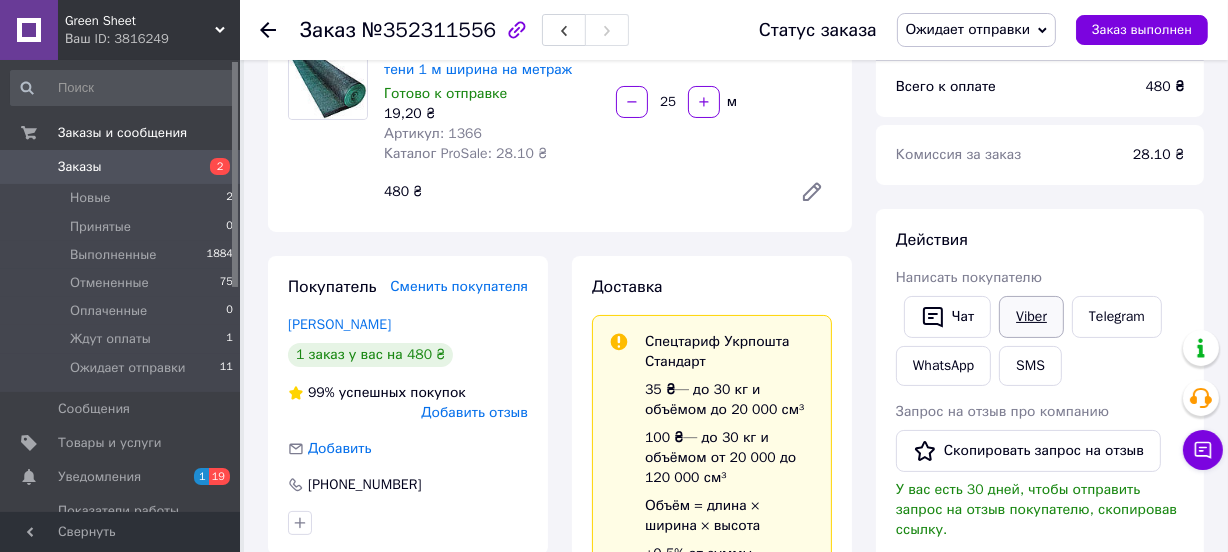 click on "Viber" at bounding box center [1031, 317] 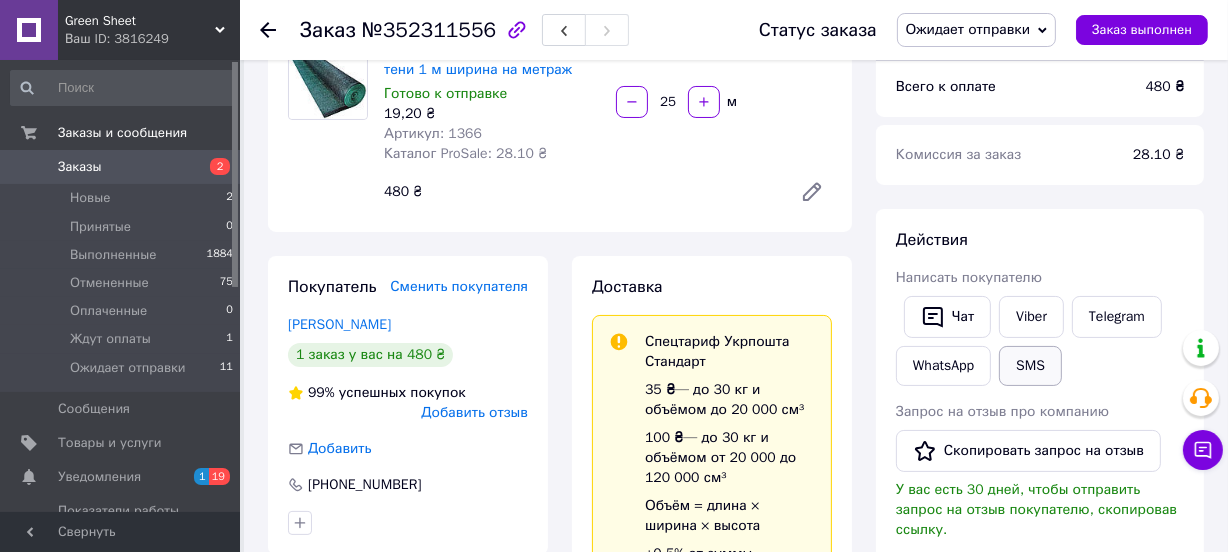 click on "SMS" at bounding box center [1030, 366] 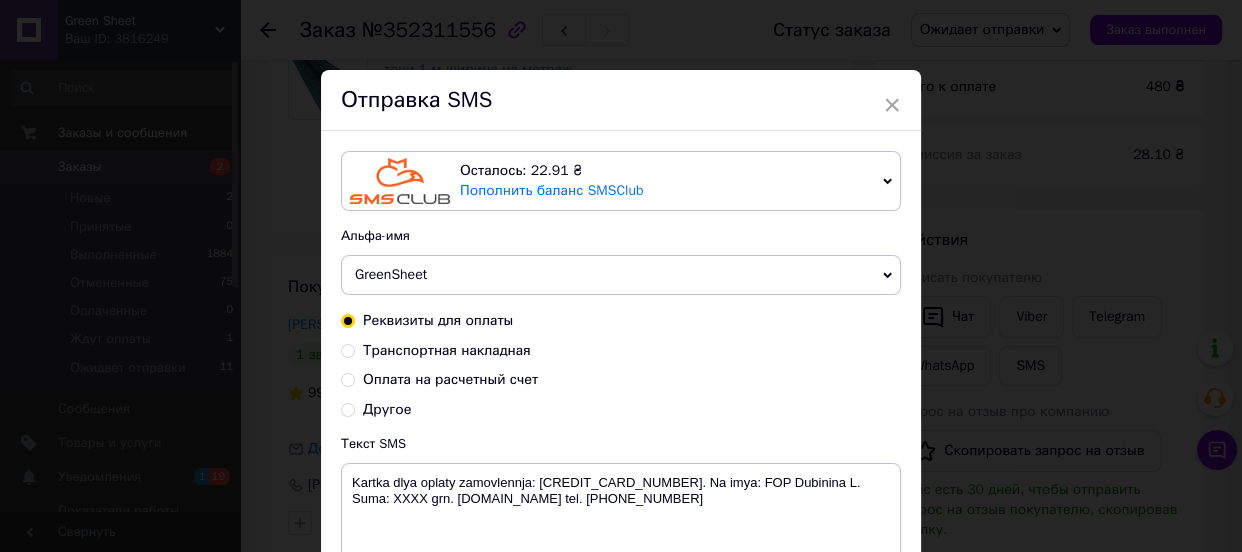 click on "Транспортная накладная" at bounding box center (348, 349) 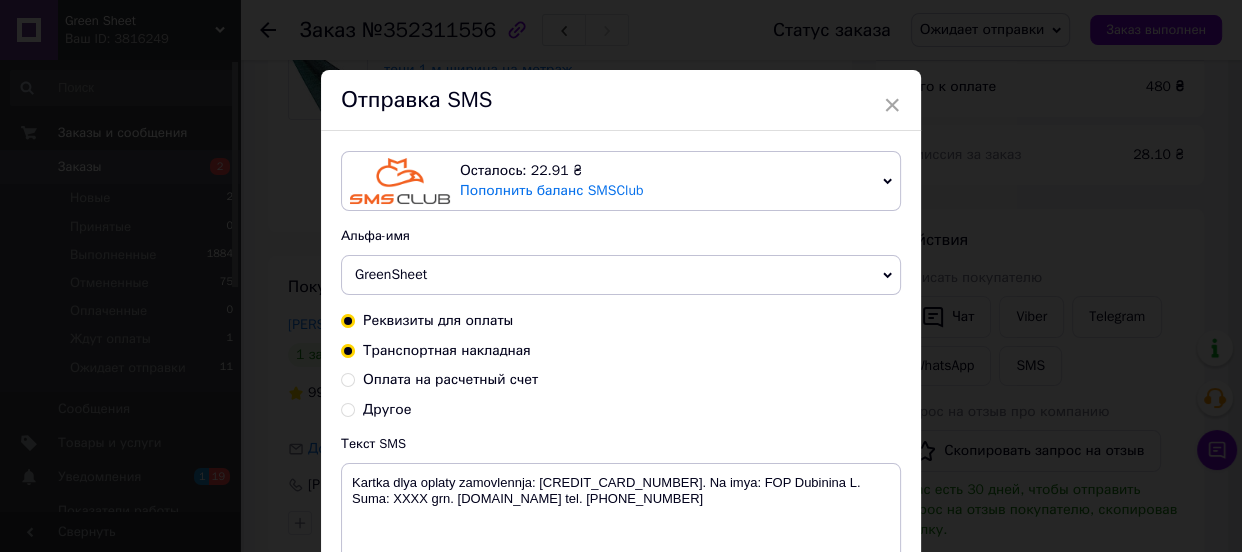 radio on "true" 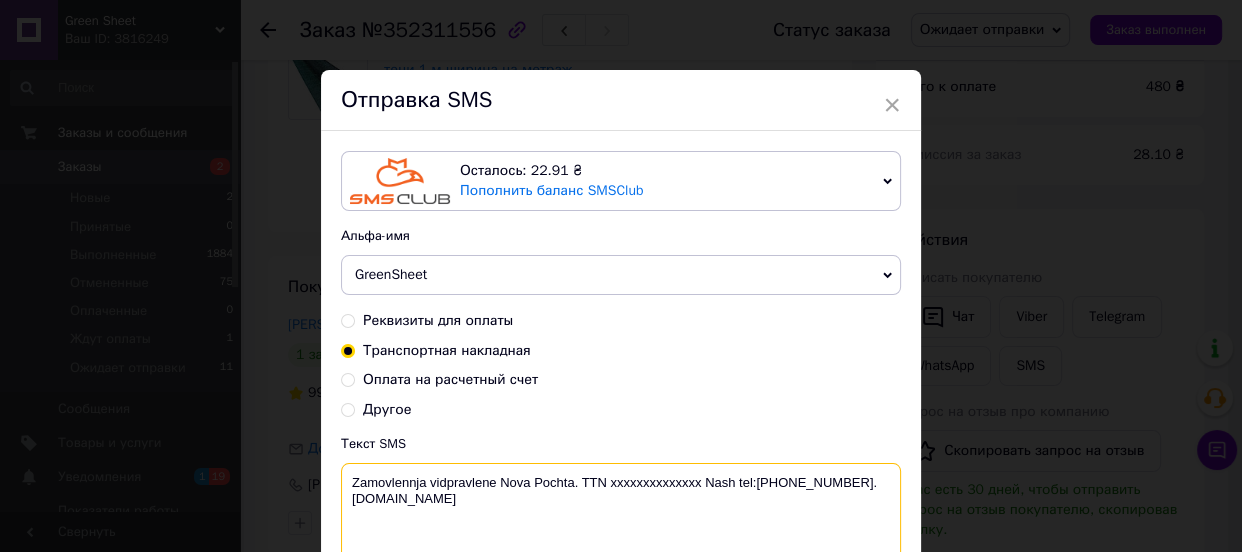 click on "Zamovlennja vidpravlene Nova Pochta. TTN xxxxxxxxxxxxxx Nash tel:+380681743346. GreenSheet.com.ua" at bounding box center [621, 515] 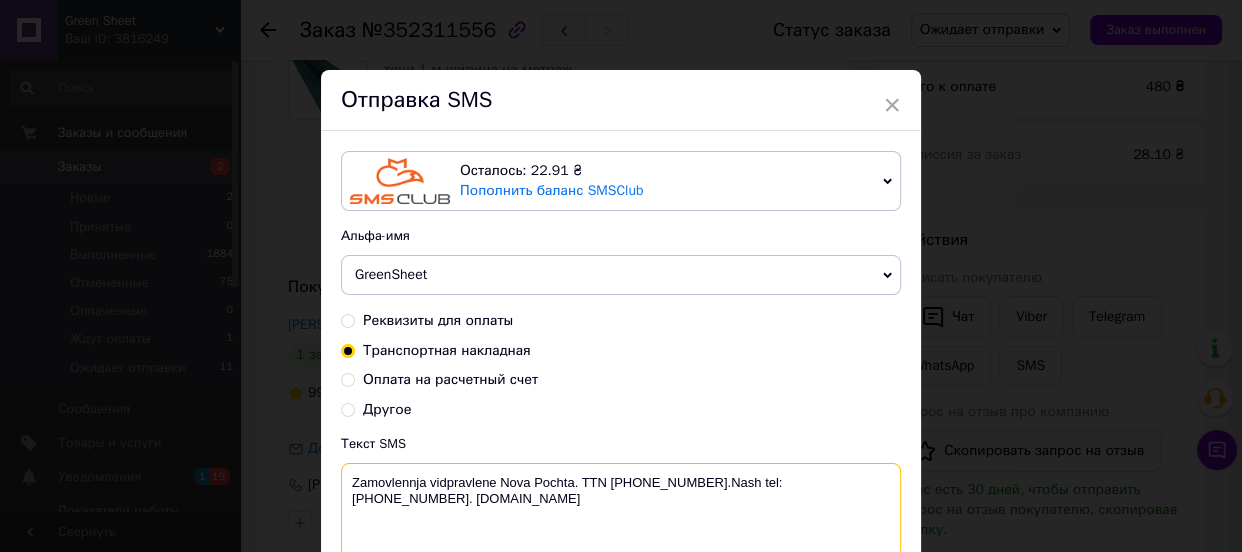 click on "Zamovlennja vidpravlene Nova Pochta. TTN 0504839852302.Nash tel:+380681743346. GreenSheet.com.ua" at bounding box center [621, 515] 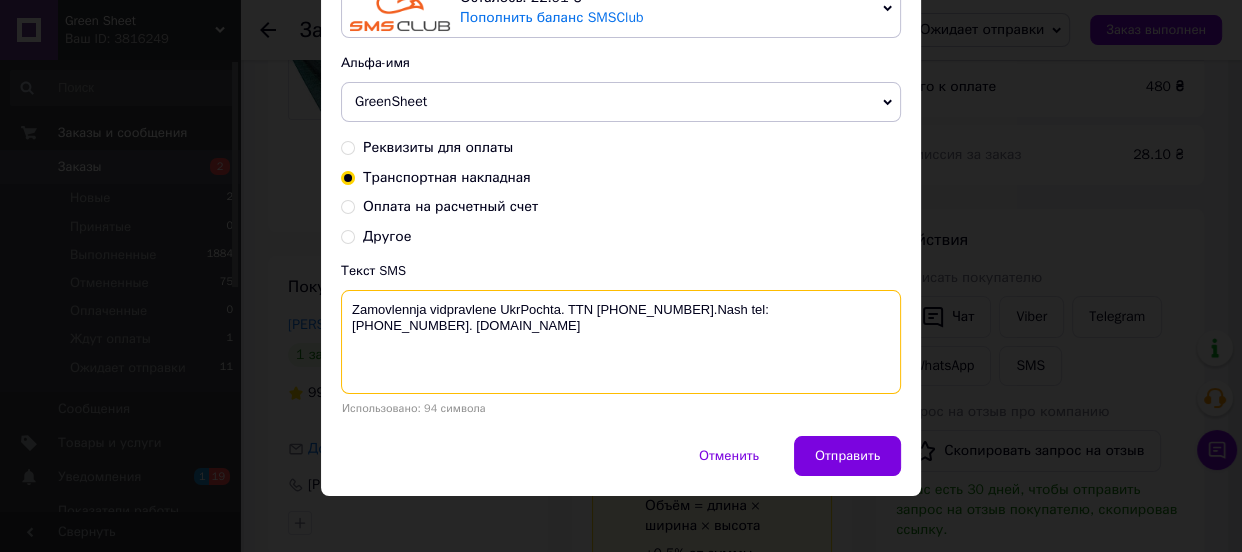 scroll, scrollTop: 183, scrollLeft: 0, axis: vertical 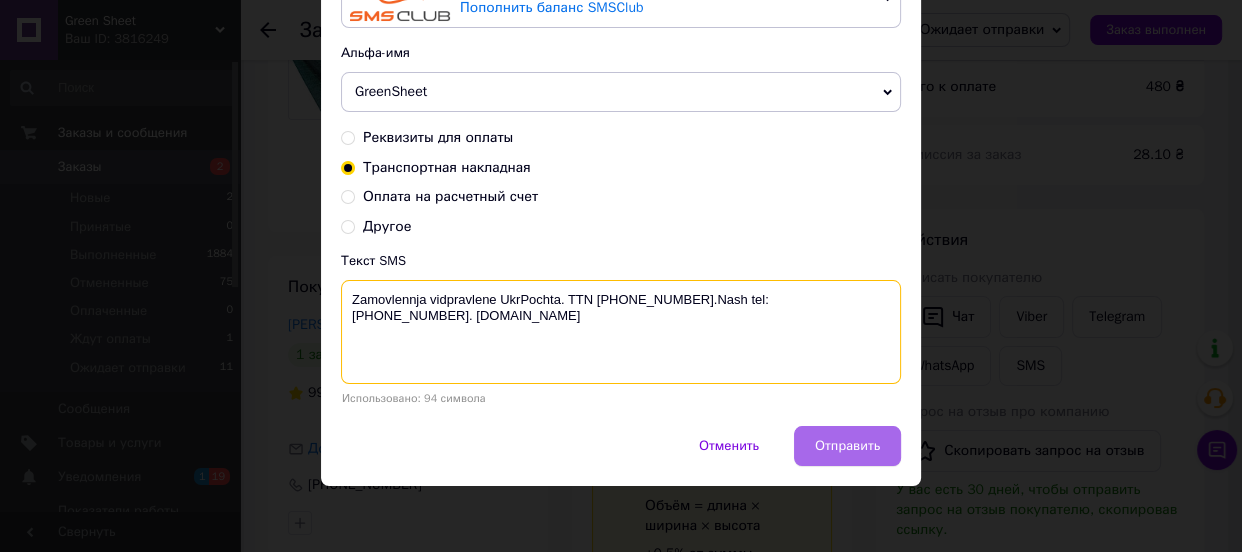 type on "Zamovlennja vidpravlene UkrPochta. TTN 0504839852302.Nash tel:+380681743346. GreenSheet.com.ua" 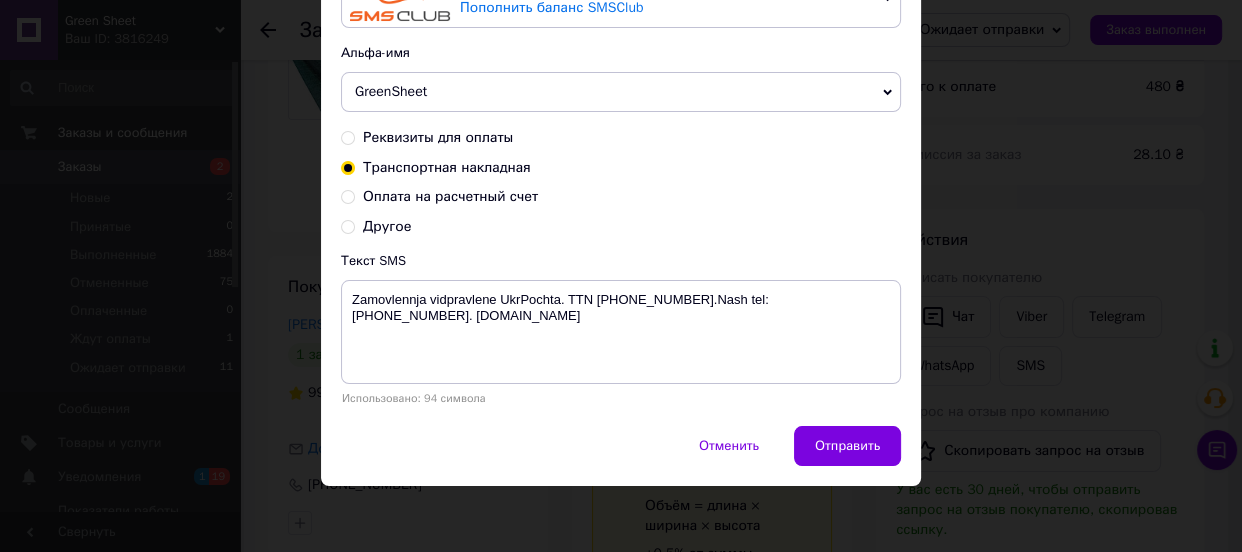 drag, startPoint x: 855, startPoint y: 439, endPoint x: 905, endPoint y: 478, distance: 63.411354 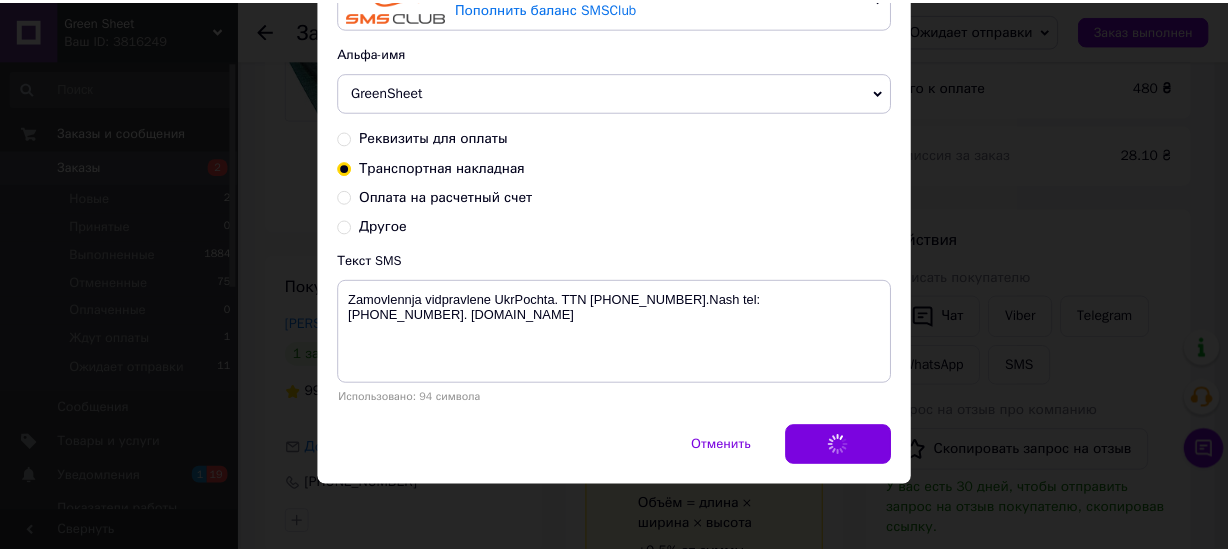 scroll, scrollTop: 0, scrollLeft: 0, axis: both 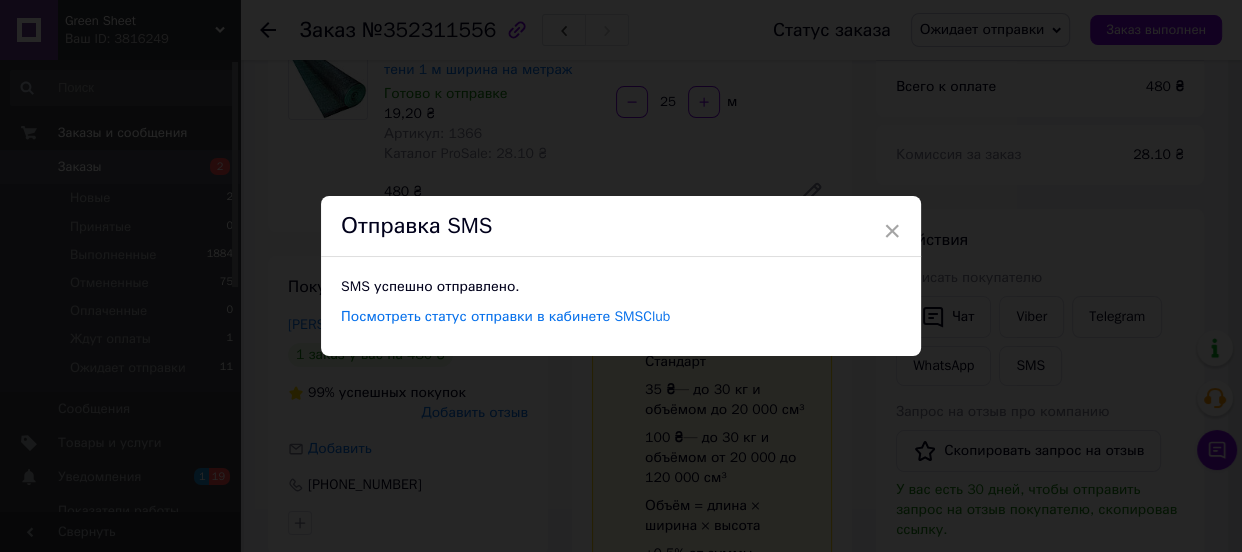 click on "Отправка SMS" at bounding box center (621, 226) 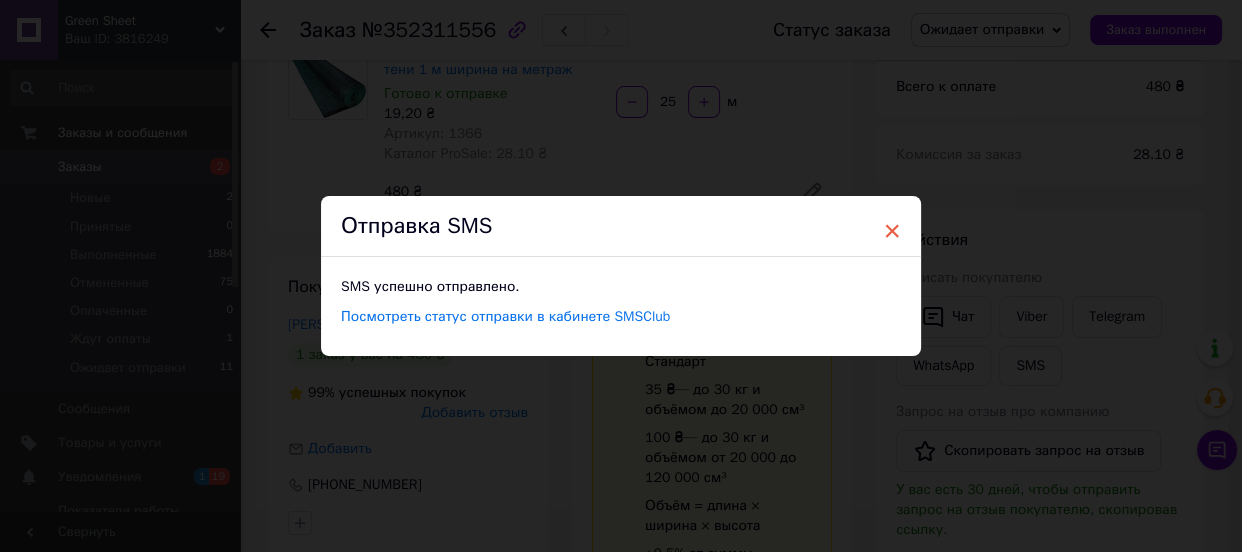 click on "×" at bounding box center [892, 231] 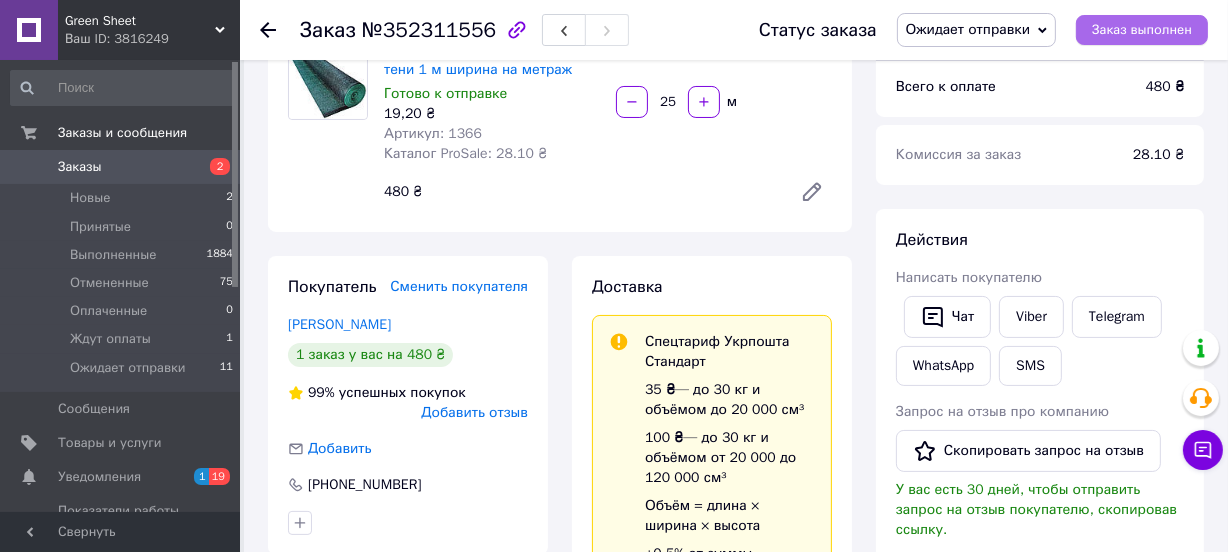 click on "Заказ выполнен" at bounding box center (1142, 30) 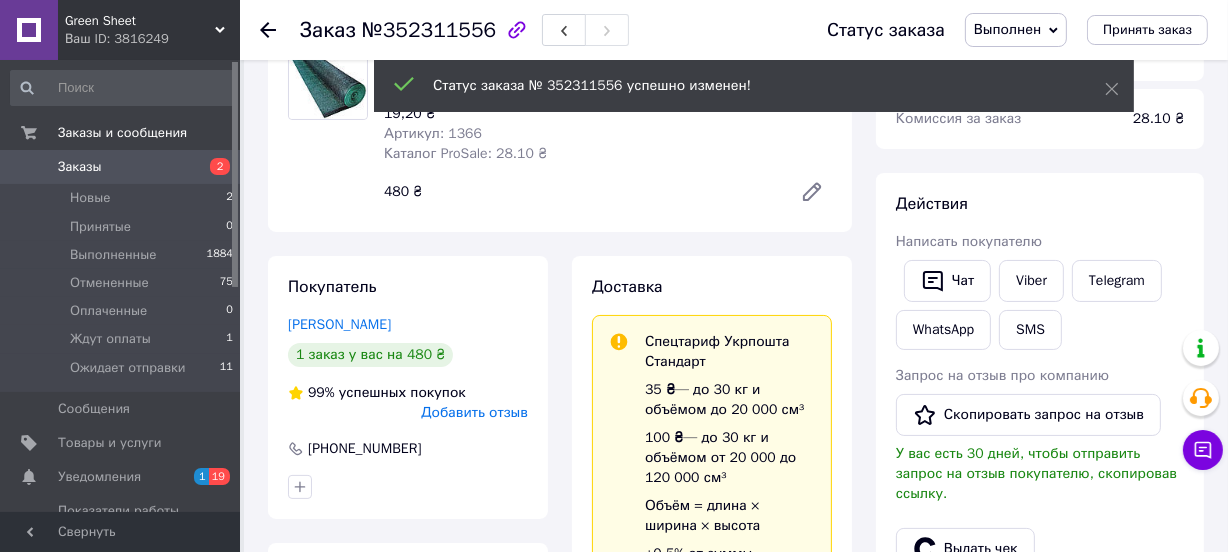 scroll, scrollTop: 108, scrollLeft: 0, axis: vertical 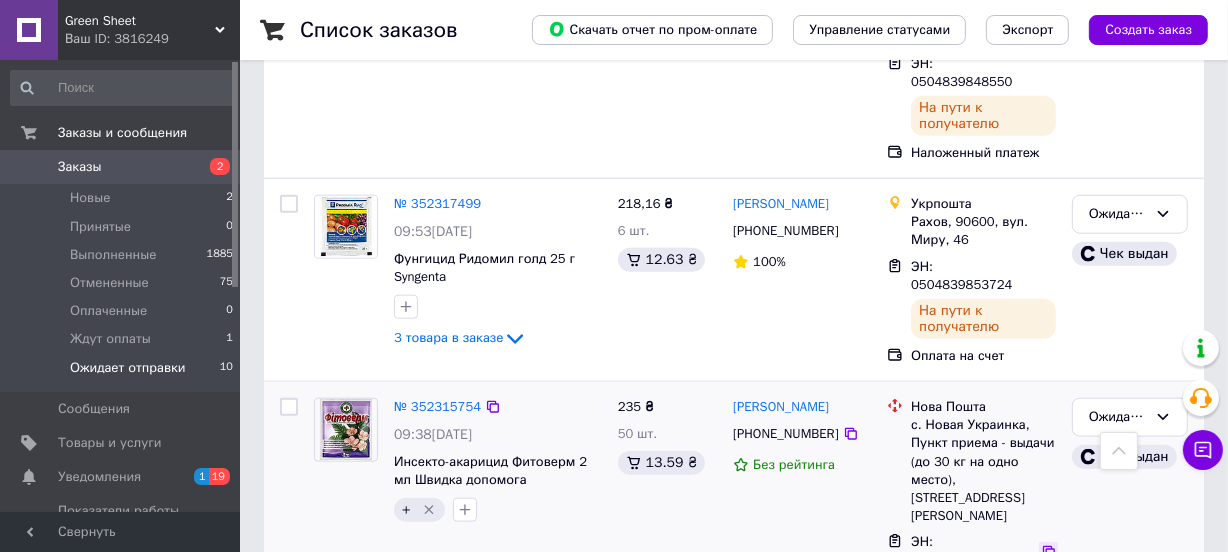 click 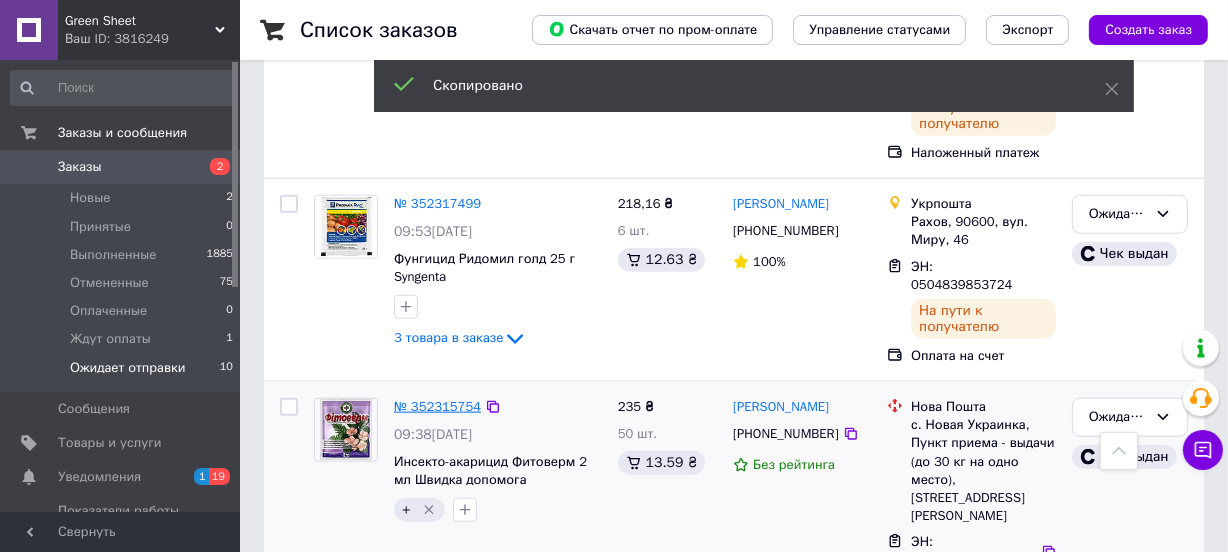 click on "№ 352315754" at bounding box center (437, 406) 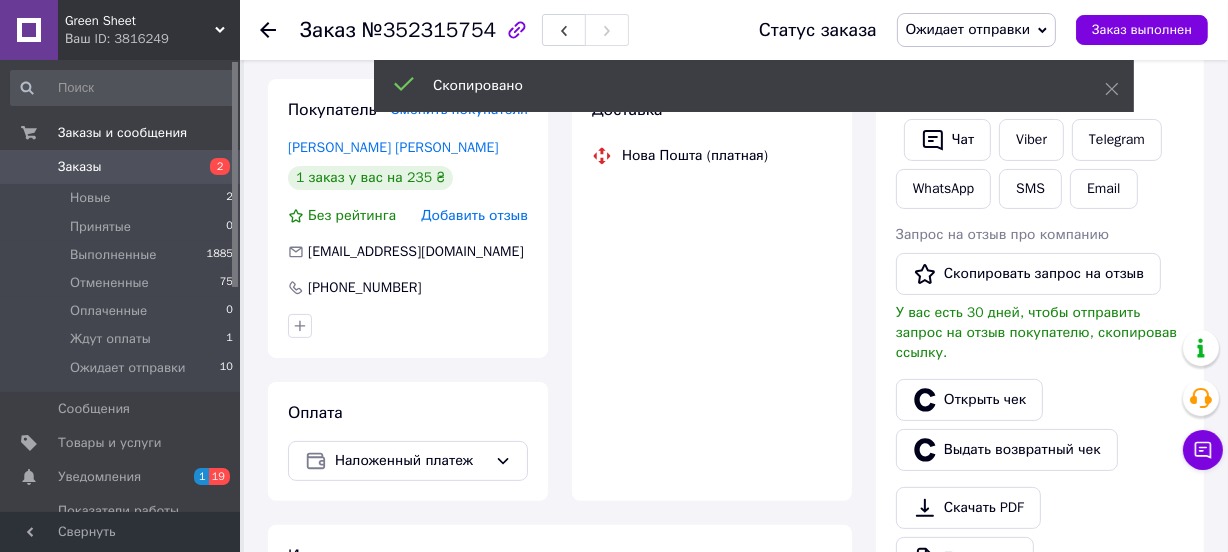 scroll, scrollTop: 1043, scrollLeft: 0, axis: vertical 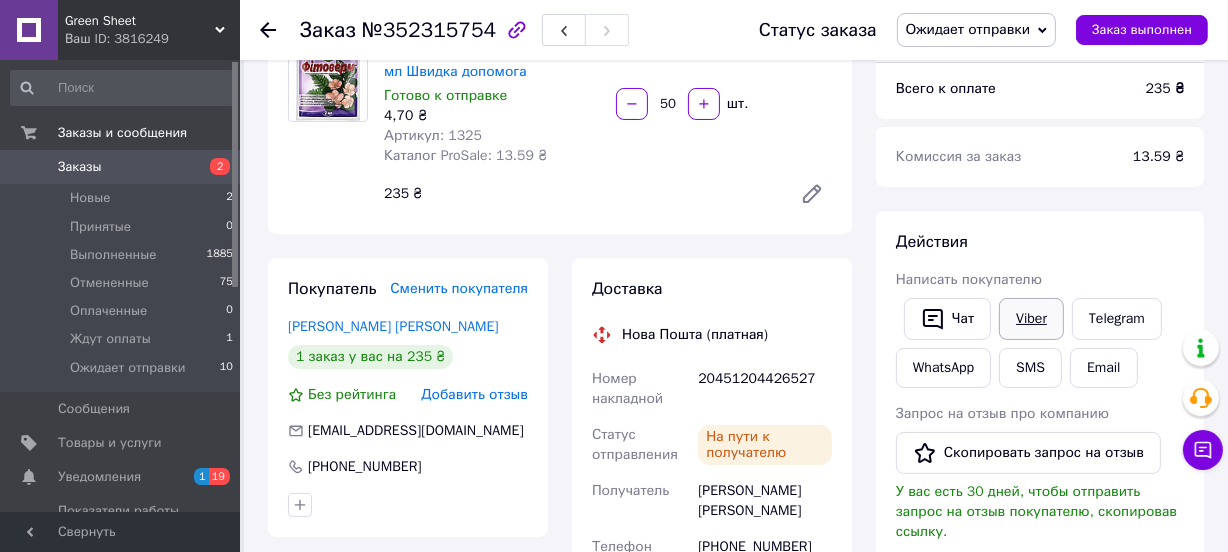 click on "Viber" at bounding box center [1031, 319] 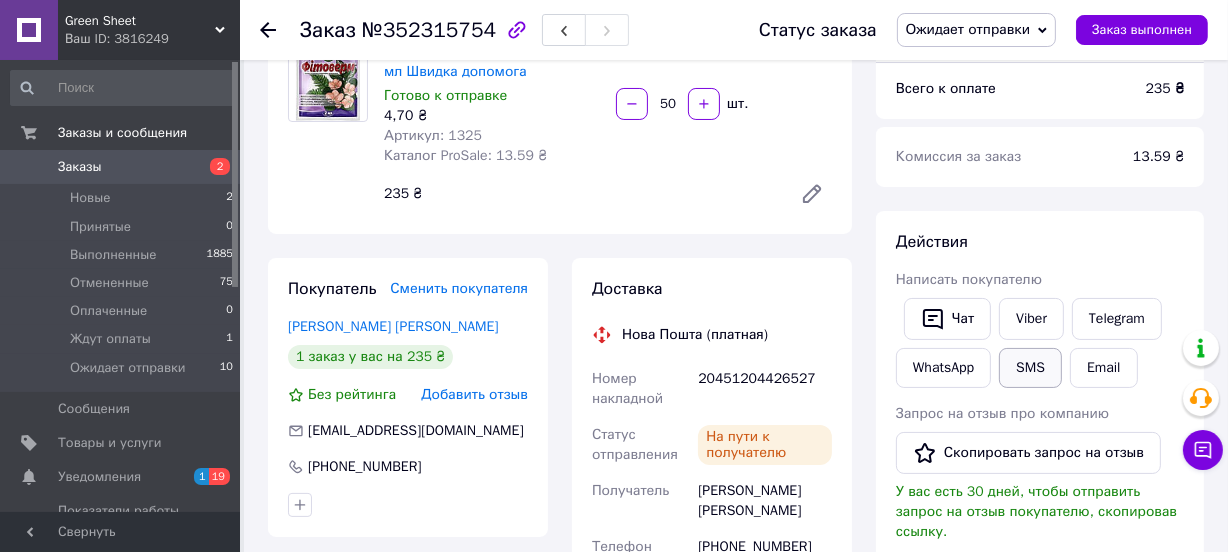 click on "SMS" at bounding box center (1030, 368) 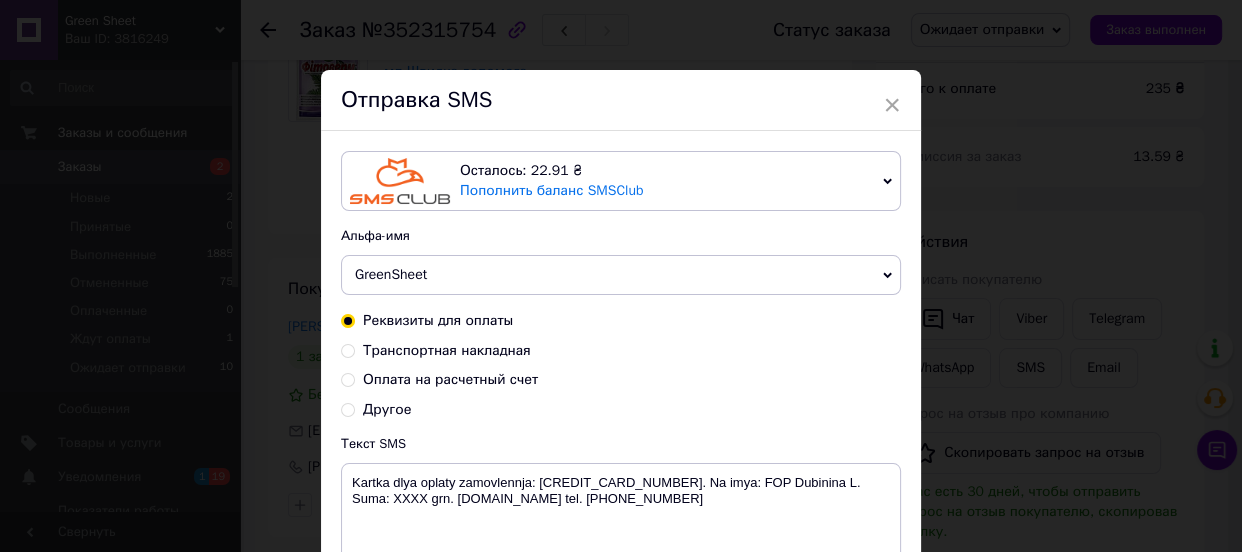 click on "Транспортная накладная" at bounding box center [348, 349] 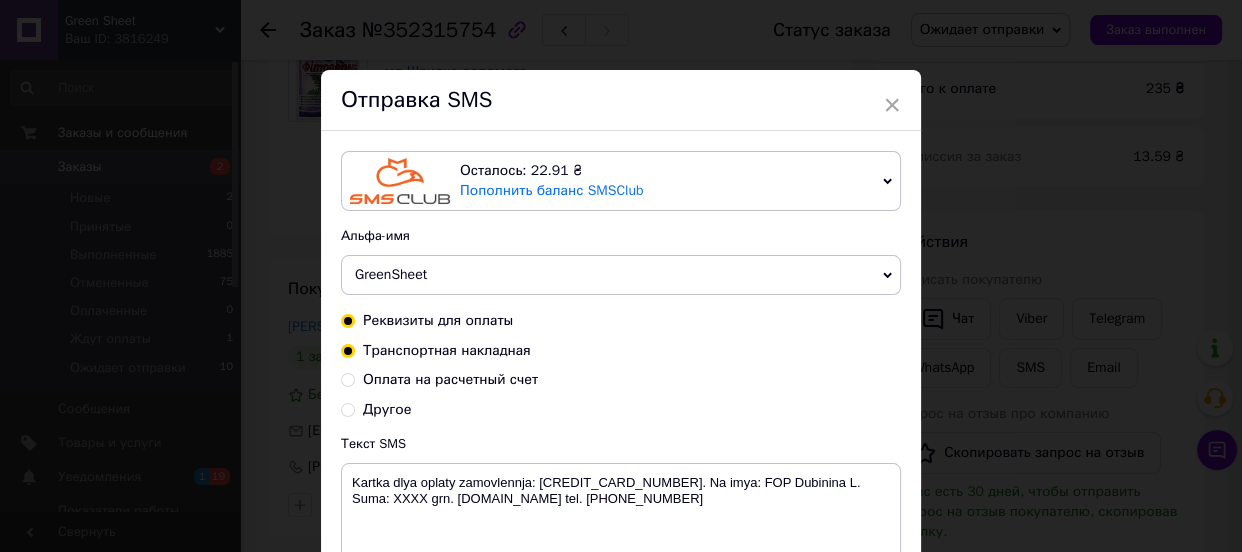 radio on "true" 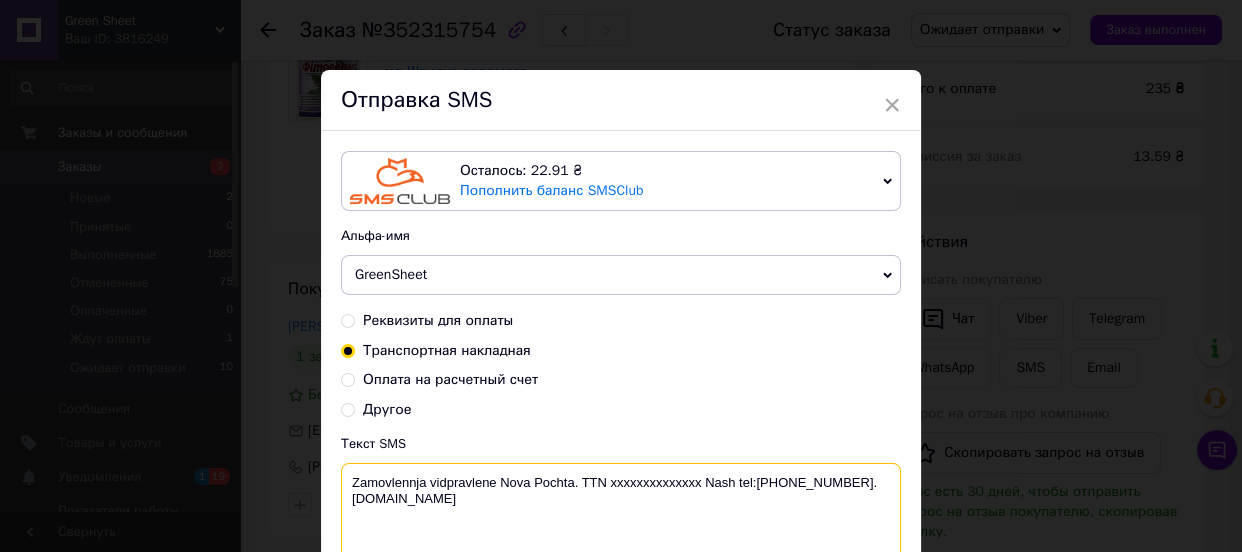 click on "Zamovlennja vidpravlene Nova Pochta. TTN xxxxxxxxxxxxxx Nash tel:+380681743346. GreenSheet.com.ua" at bounding box center [621, 515] 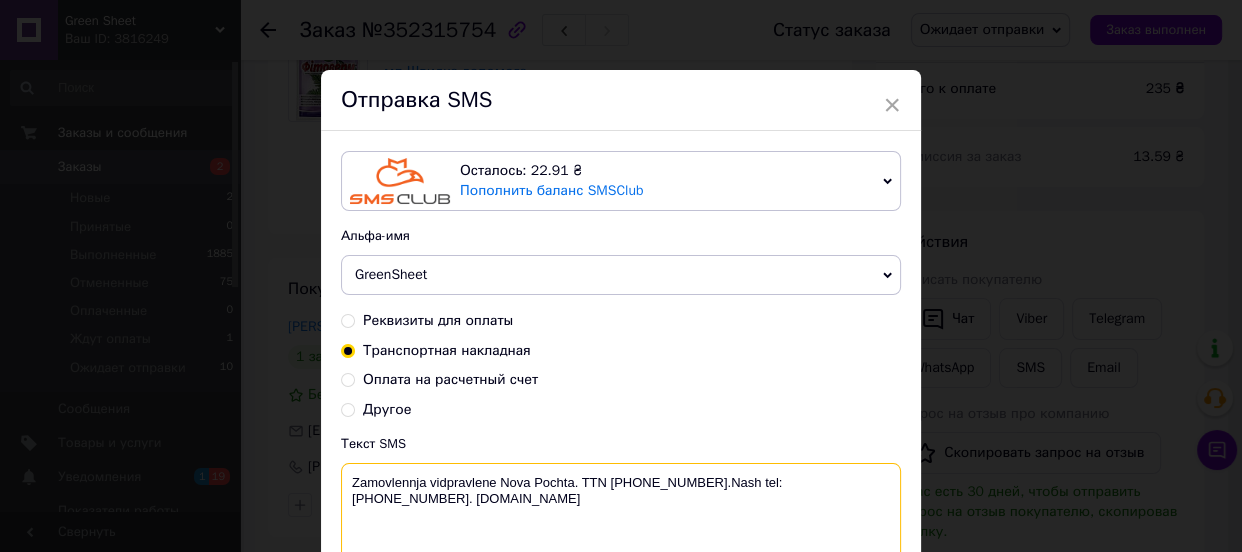 click on "Zamovlennja vidpravlene Nova Pochta. TTN 20451204426527.Nash tel:+380681743346. GreenSheet.com.ua" at bounding box center (621, 515) 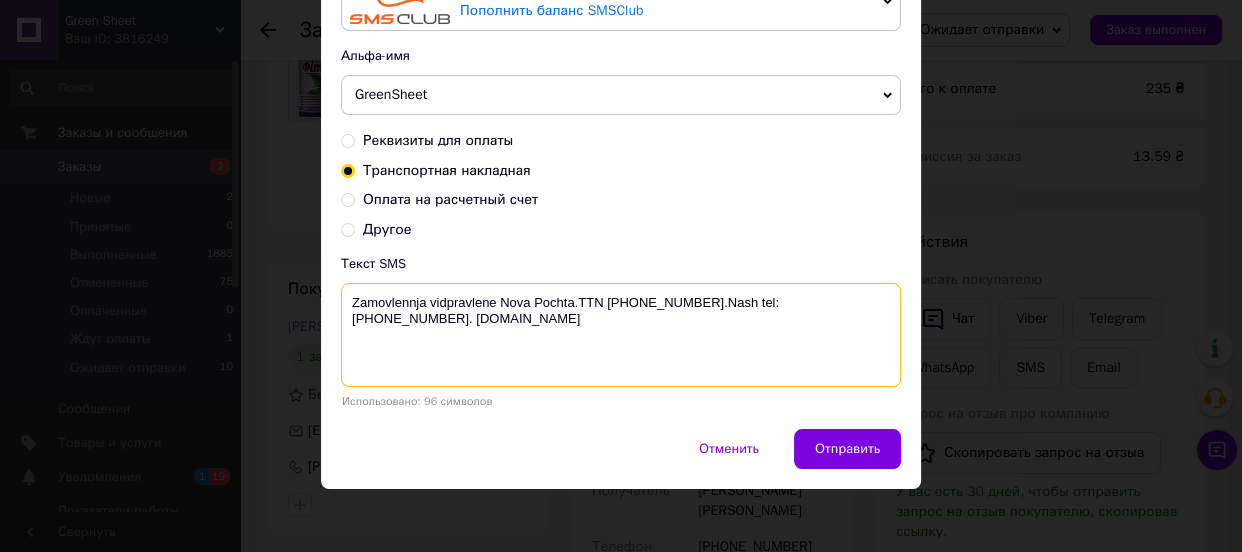 scroll, scrollTop: 183, scrollLeft: 0, axis: vertical 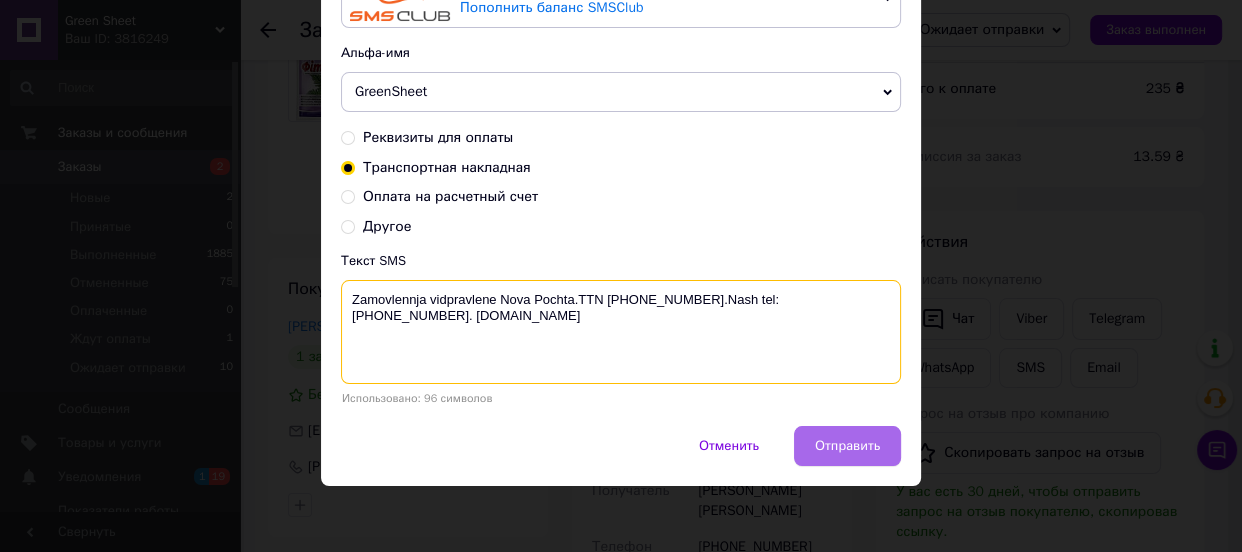type on "Zamovlennja vidpravlene Nova Pochta.TTN 20451204426527.Nash tel:+380681743346. GreenSheet.com.ua" 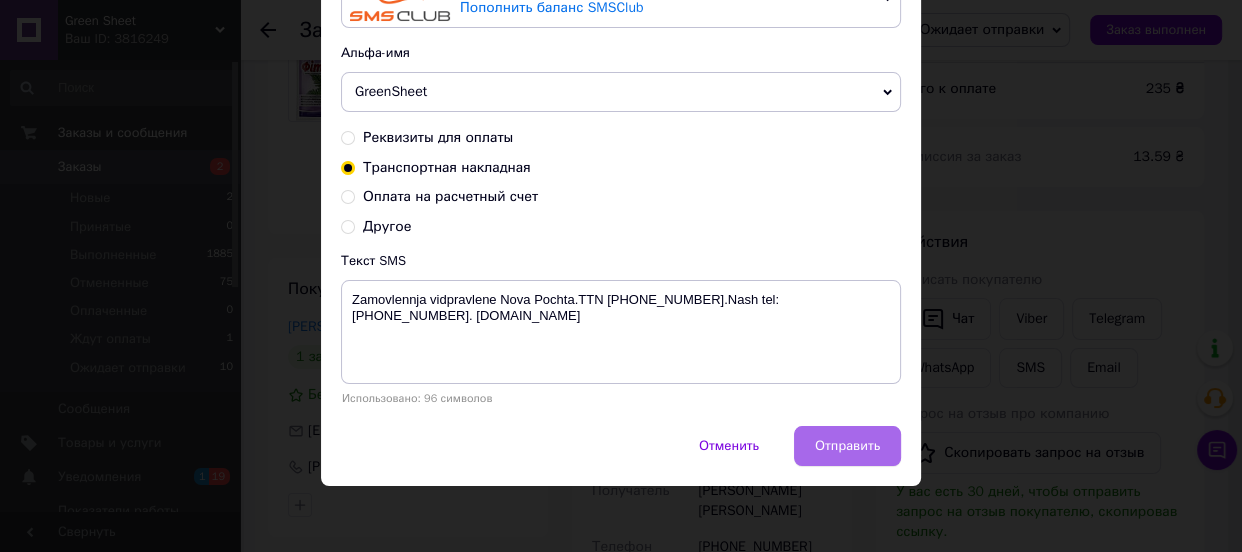 click on "Отправить" at bounding box center (847, 446) 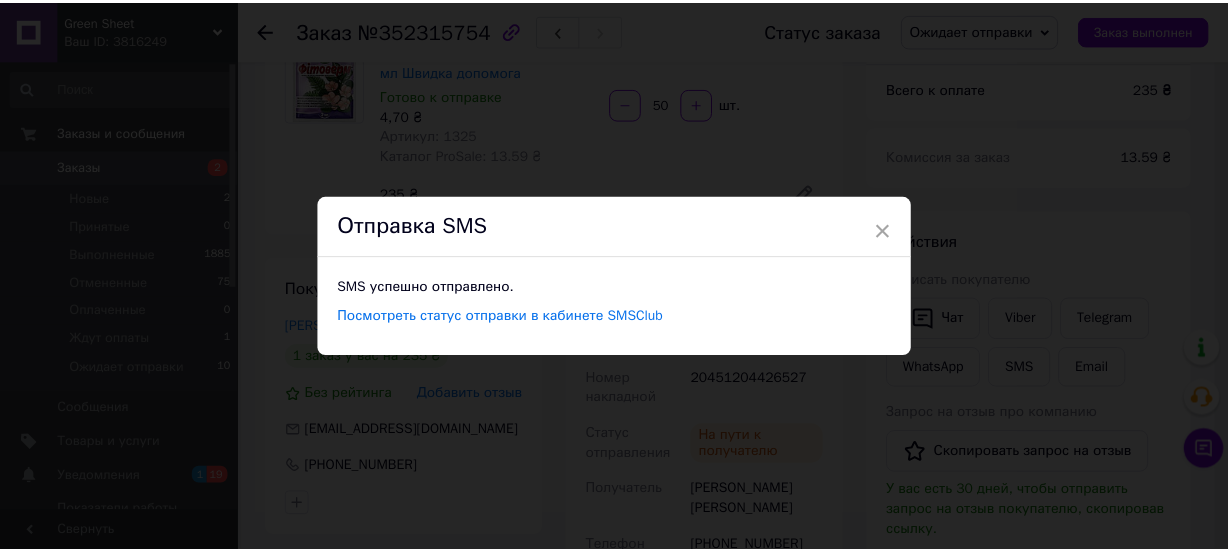 scroll, scrollTop: 0, scrollLeft: 0, axis: both 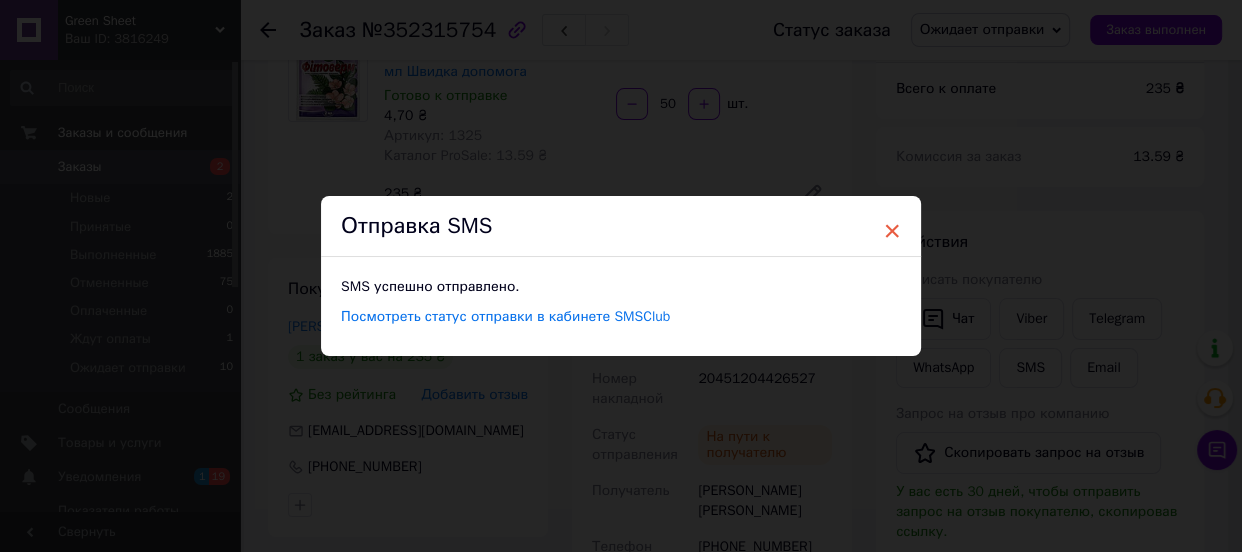 click on "×" at bounding box center (892, 231) 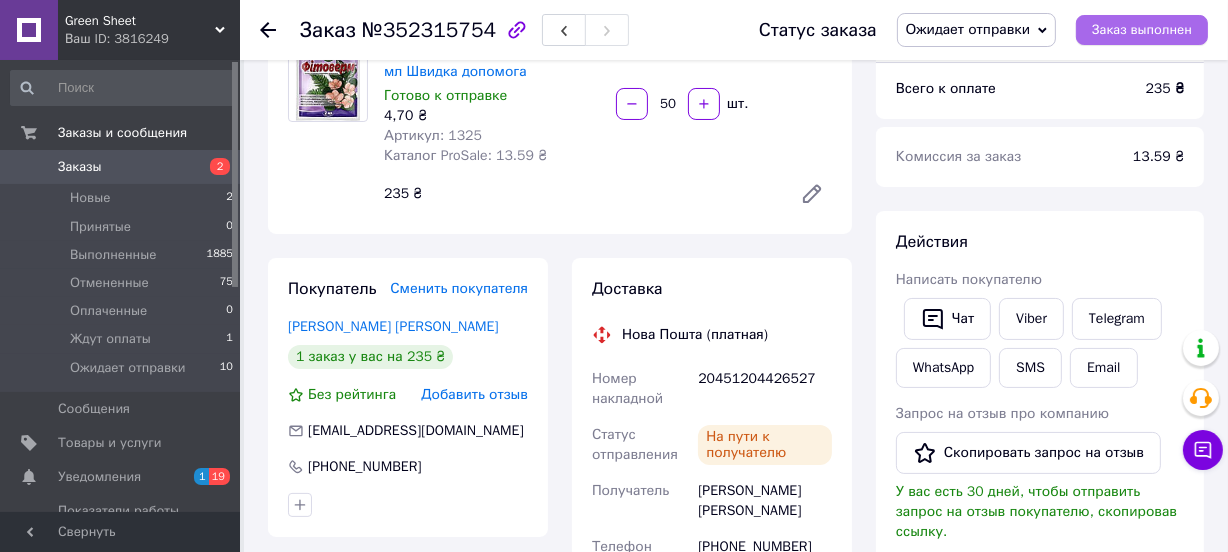 click on "Заказ выполнен" at bounding box center (1142, 30) 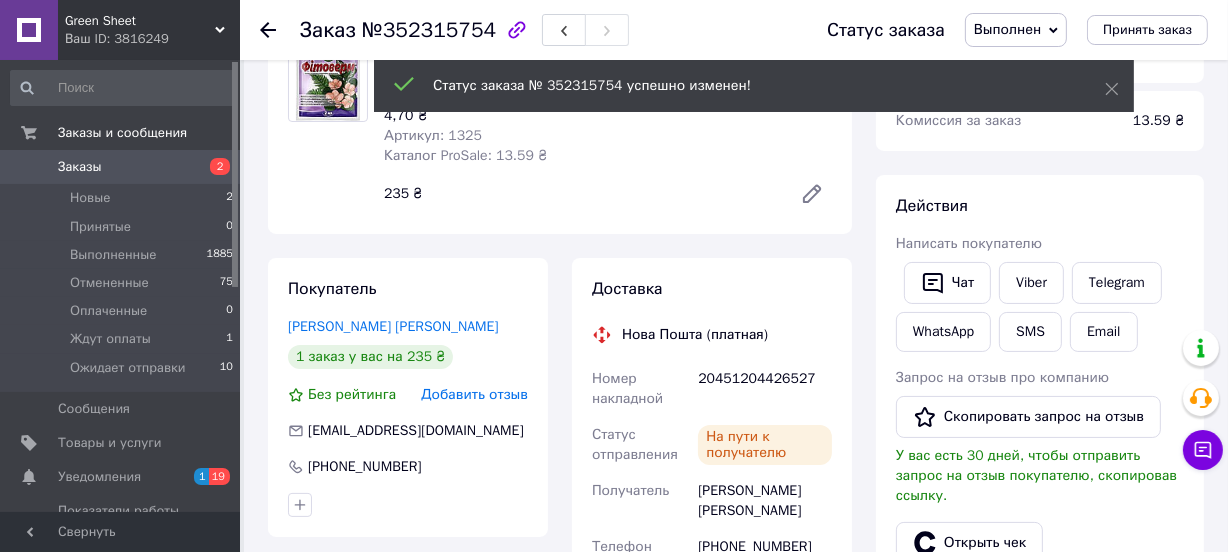 scroll, scrollTop: 160, scrollLeft: 0, axis: vertical 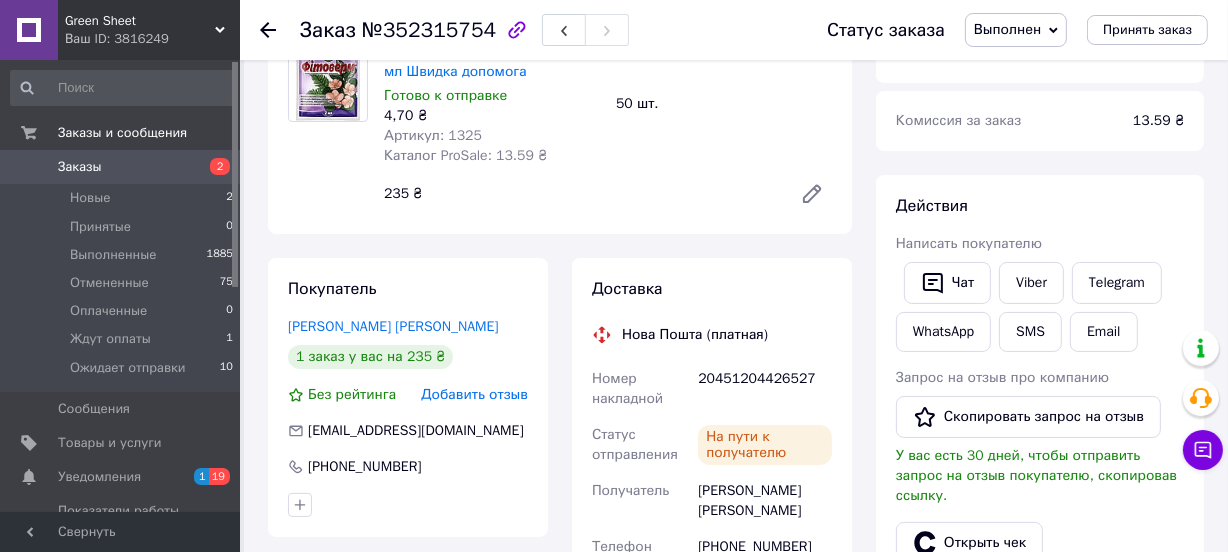 click 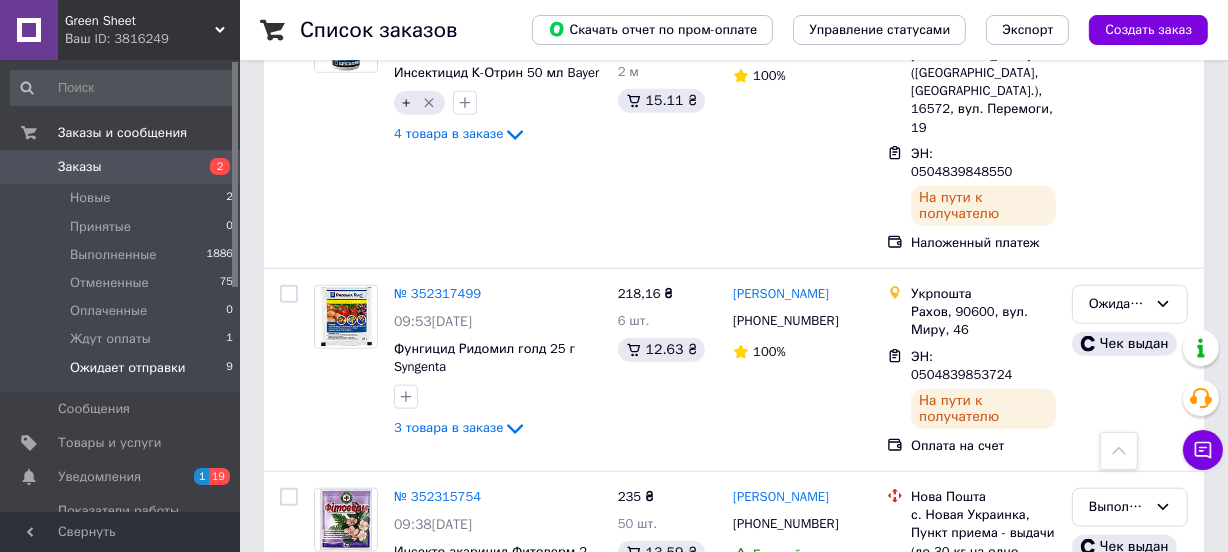 scroll, scrollTop: 1884, scrollLeft: 0, axis: vertical 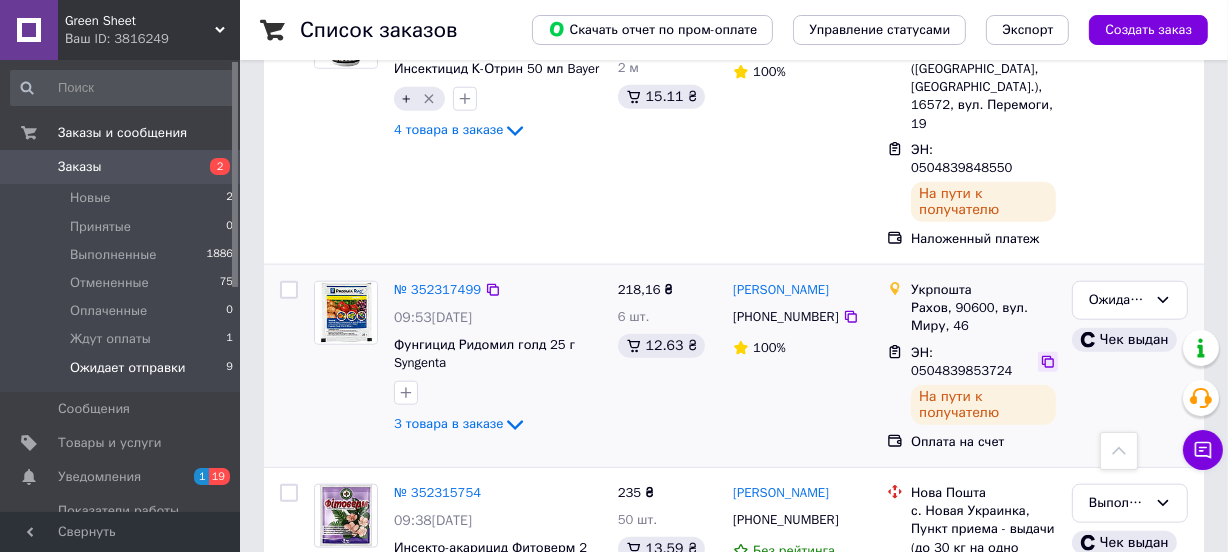 click 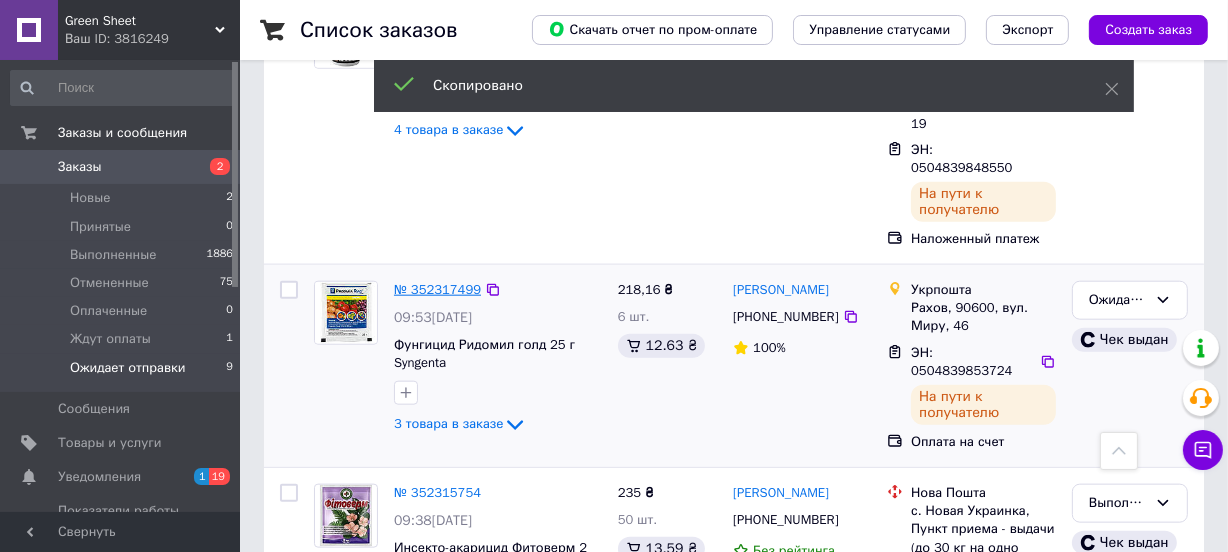 click on "№ 352317499" at bounding box center (437, 289) 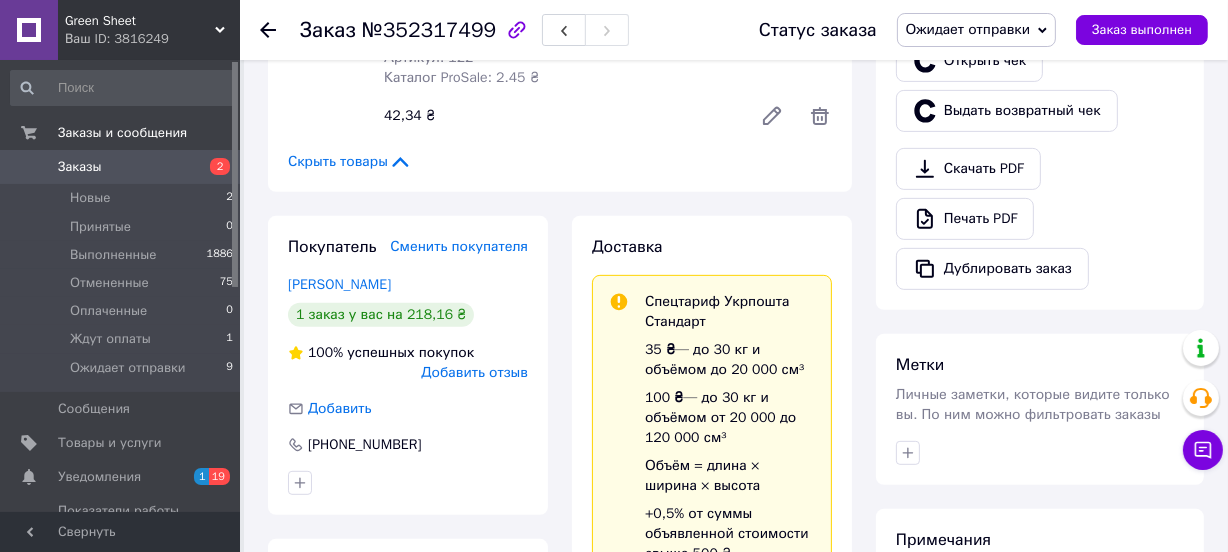 scroll, scrollTop: 369, scrollLeft: 0, axis: vertical 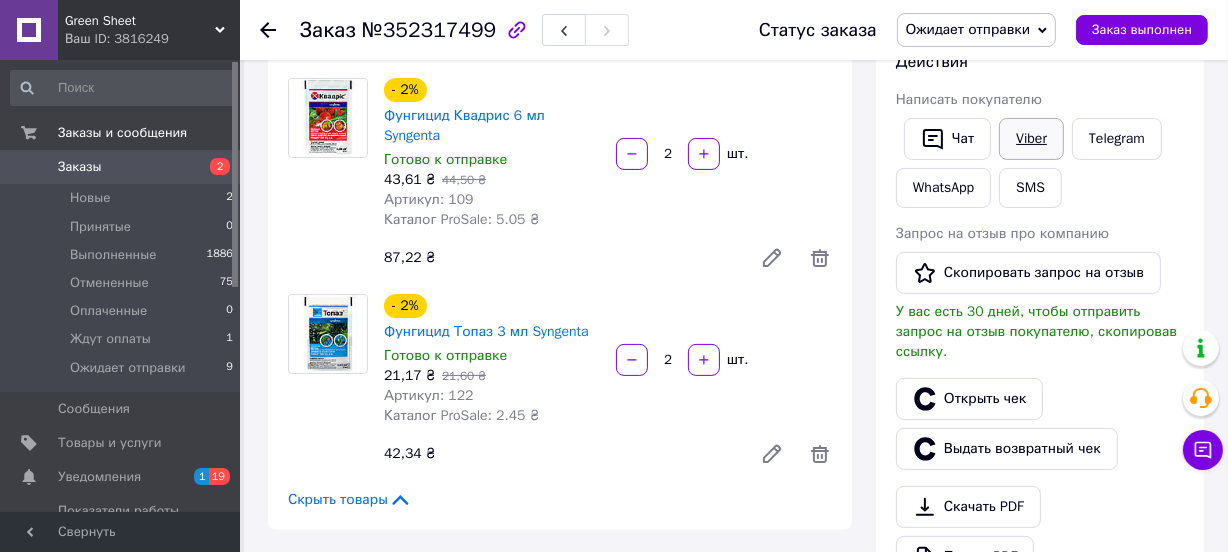 click on "Viber" at bounding box center [1031, 139] 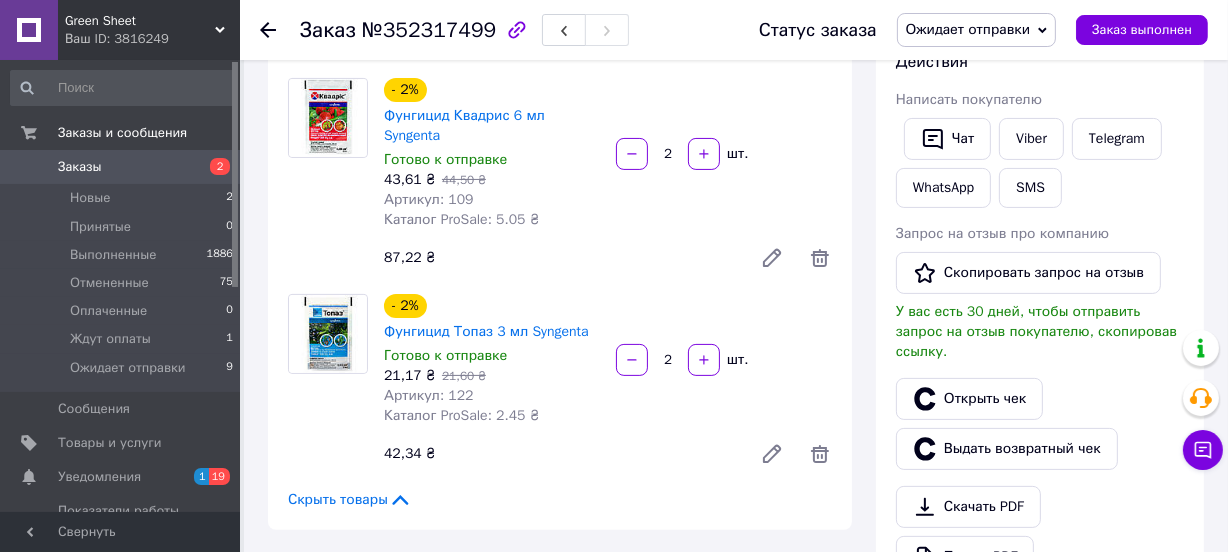 click on "Заказ выполнен" at bounding box center (1142, 30) 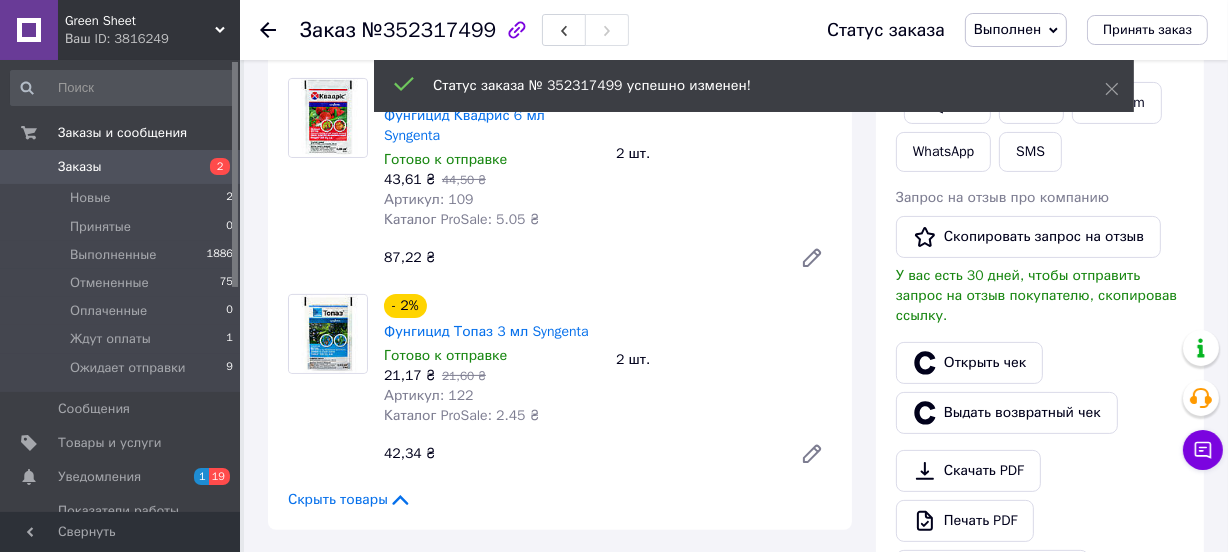 click 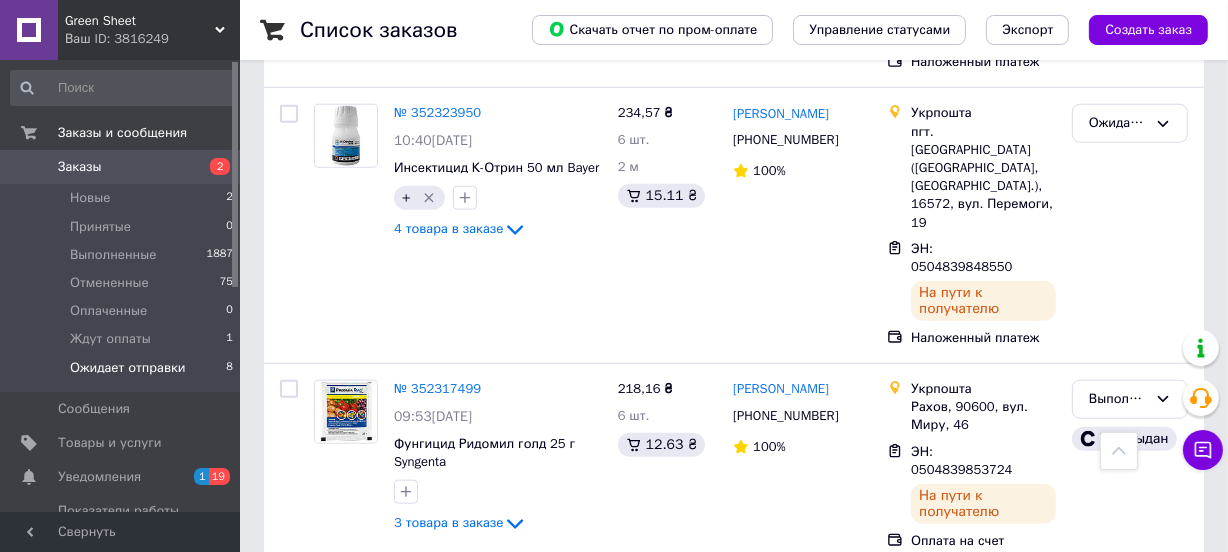 scroll, scrollTop: 1581, scrollLeft: 0, axis: vertical 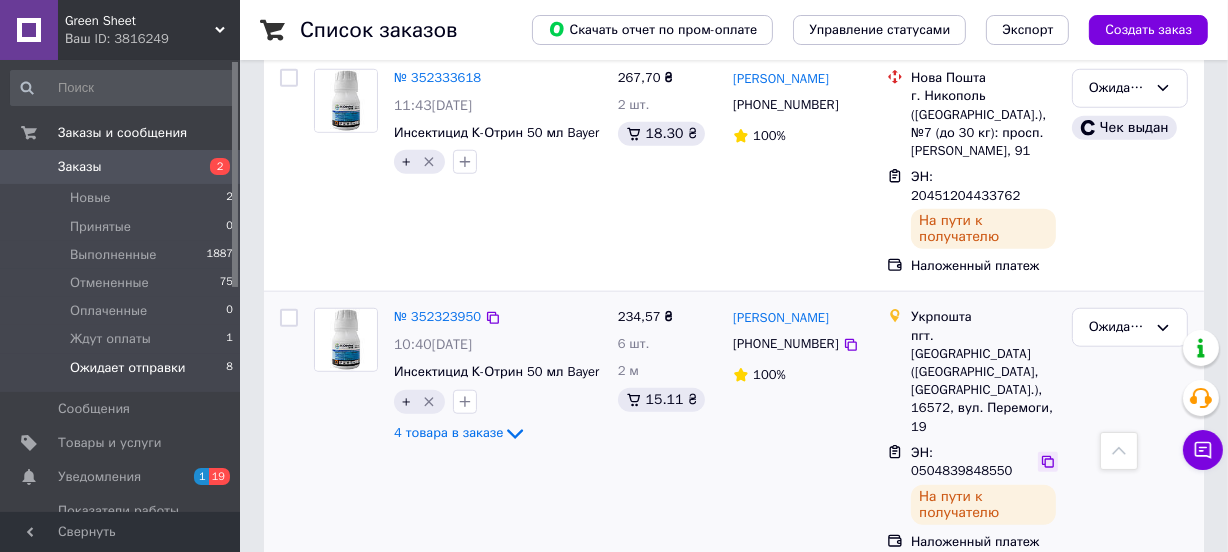 click 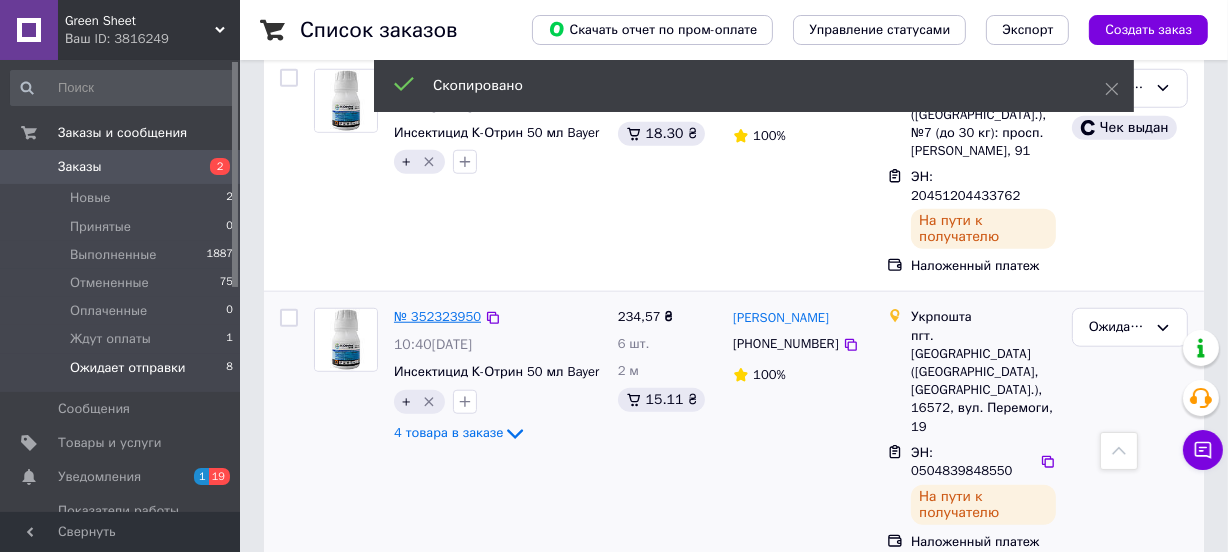 click on "№ 352323950" at bounding box center [437, 316] 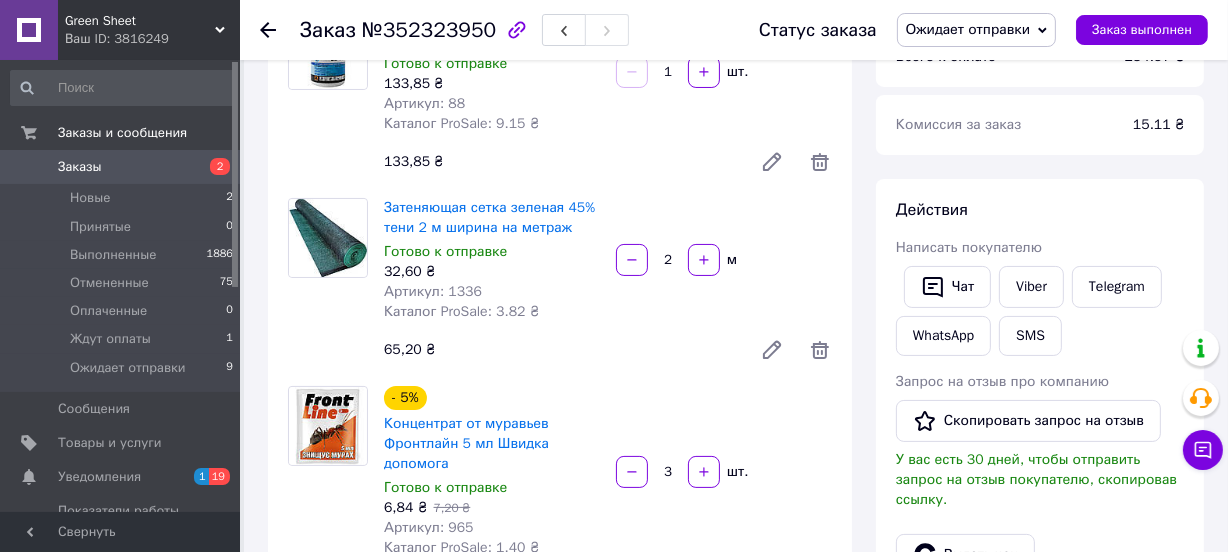 scroll, scrollTop: 218, scrollLeft: 0, axis: vertical 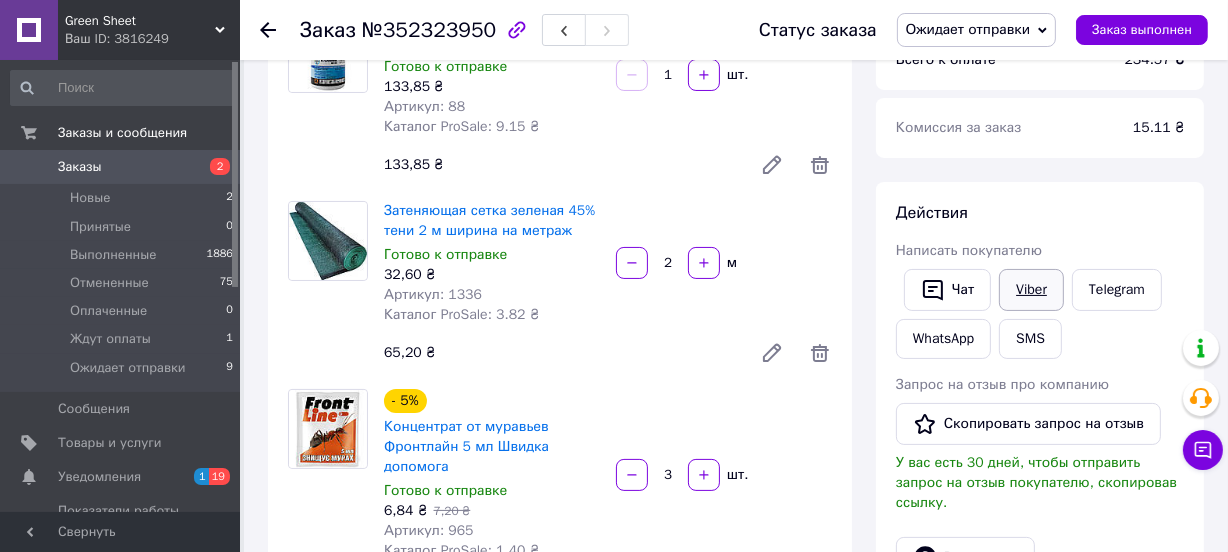 click on "Viber" at bounding box center [1031, 290] 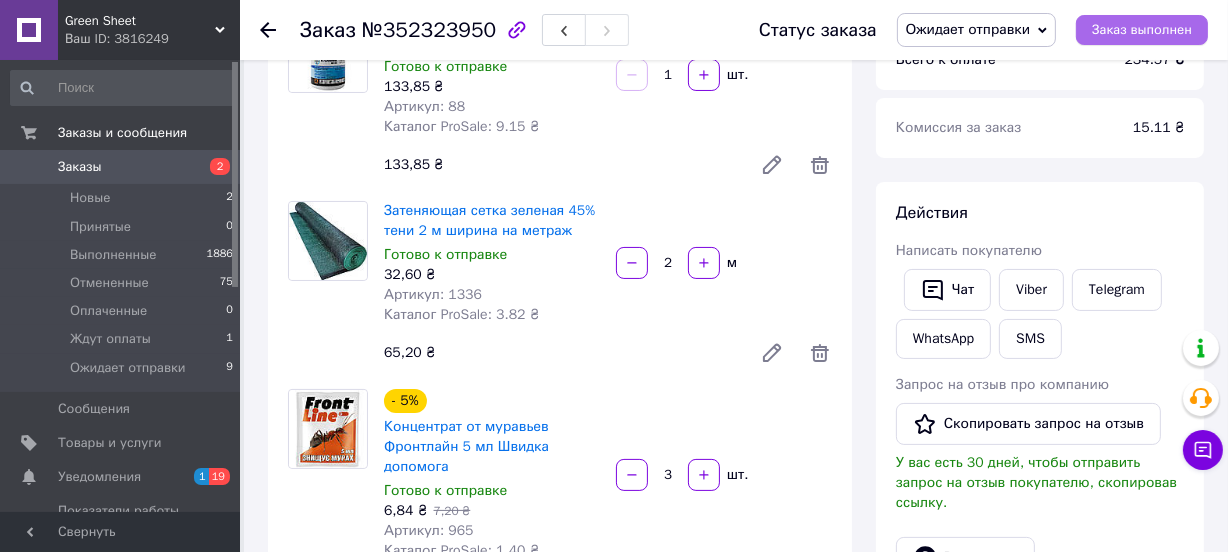 click on "Заказ выполнен" at bounding box center (1142, 30) 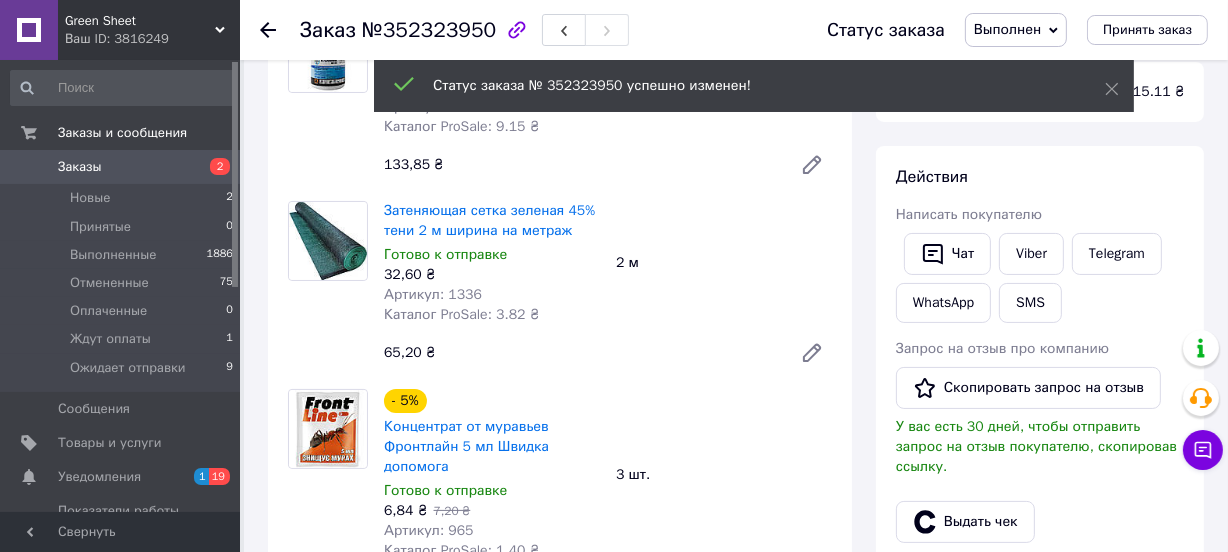 click 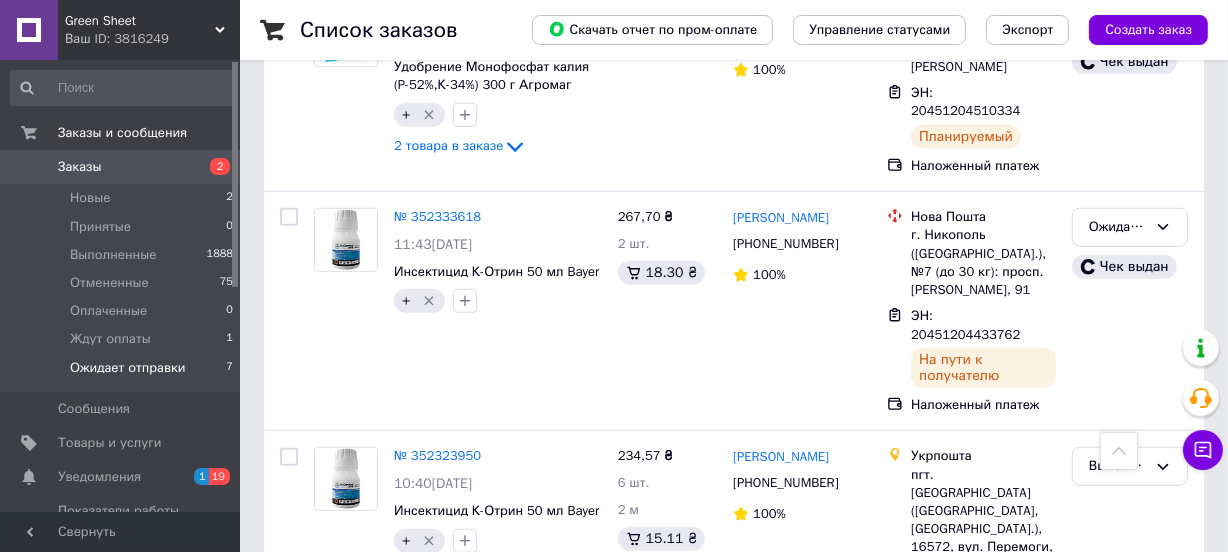 scroll, scrollTop: 1457, scrollLeft: 0, axis: vertical 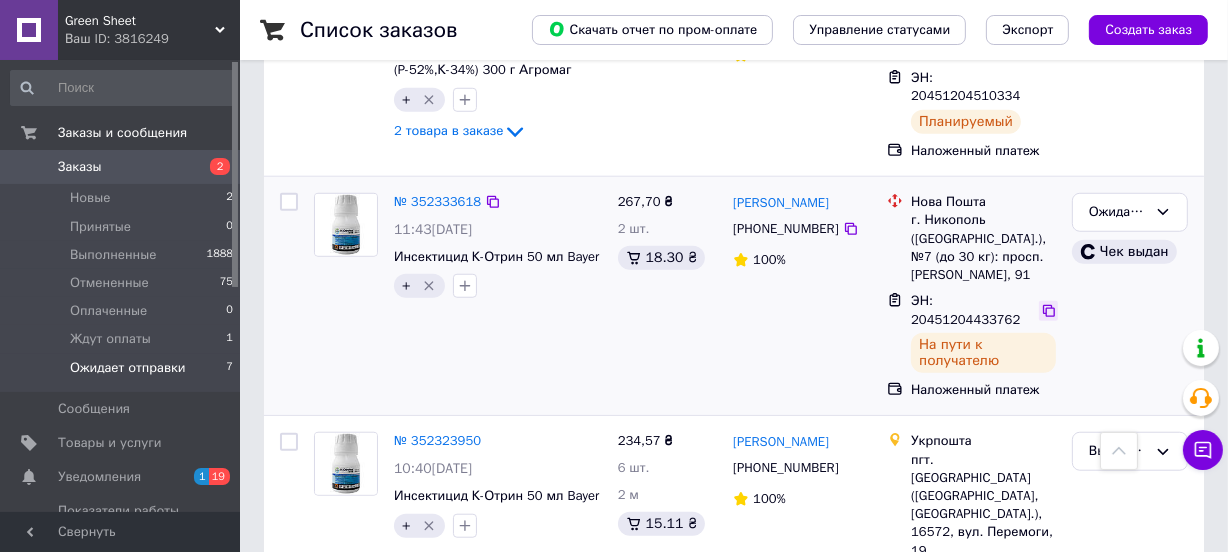 click 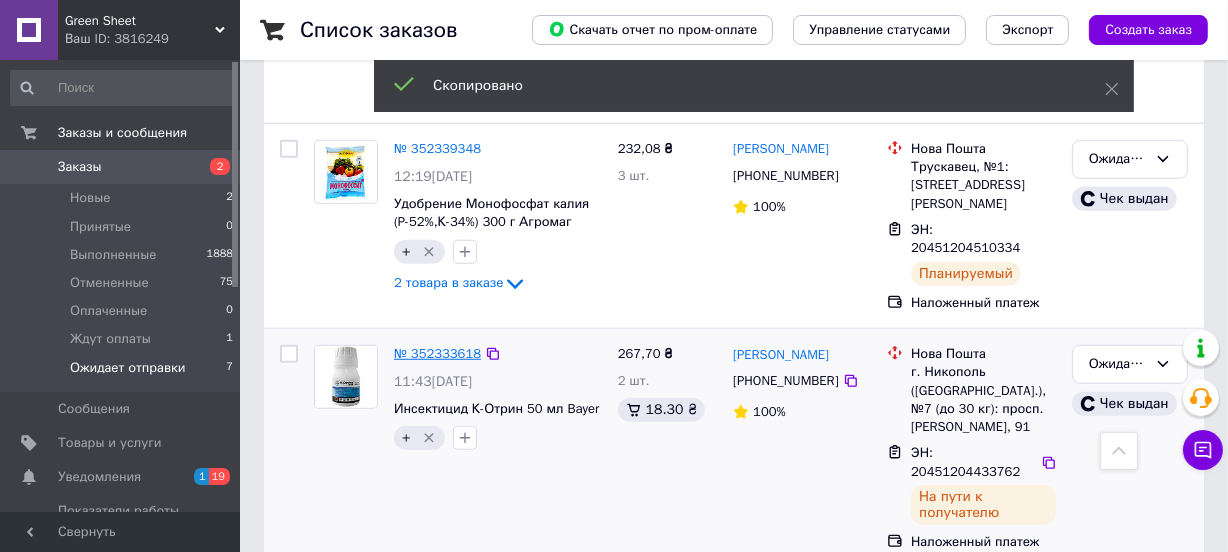 click on "№ 352333618" at bounding box center (437, 353) 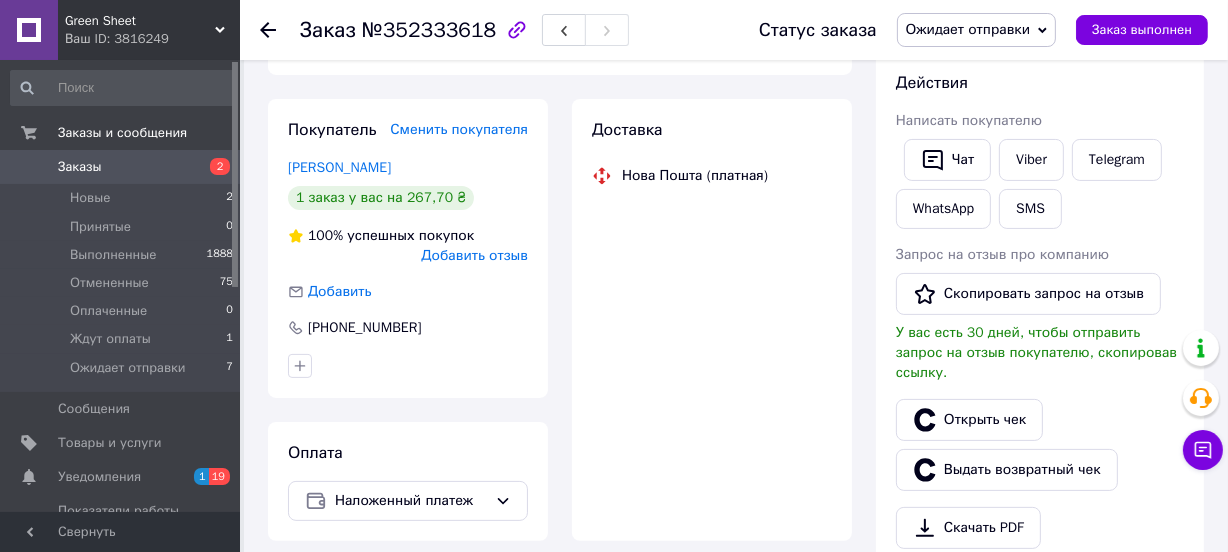 scroll, scrollTop: 1043, scrollLeft: 0, axis: vertical 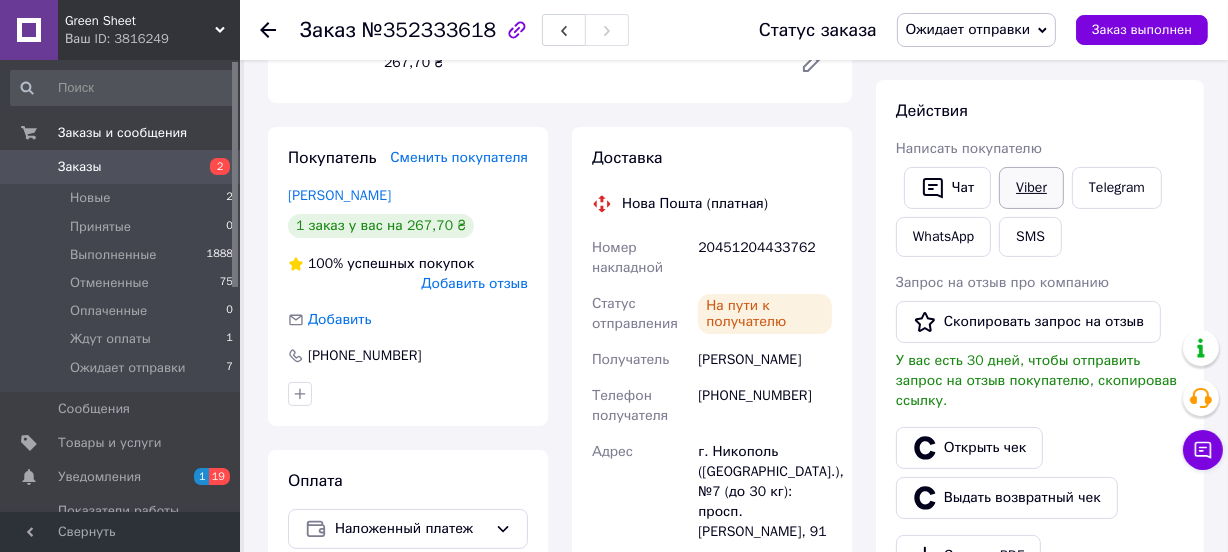 click on "Viber" at bounding box center [1031, 188] 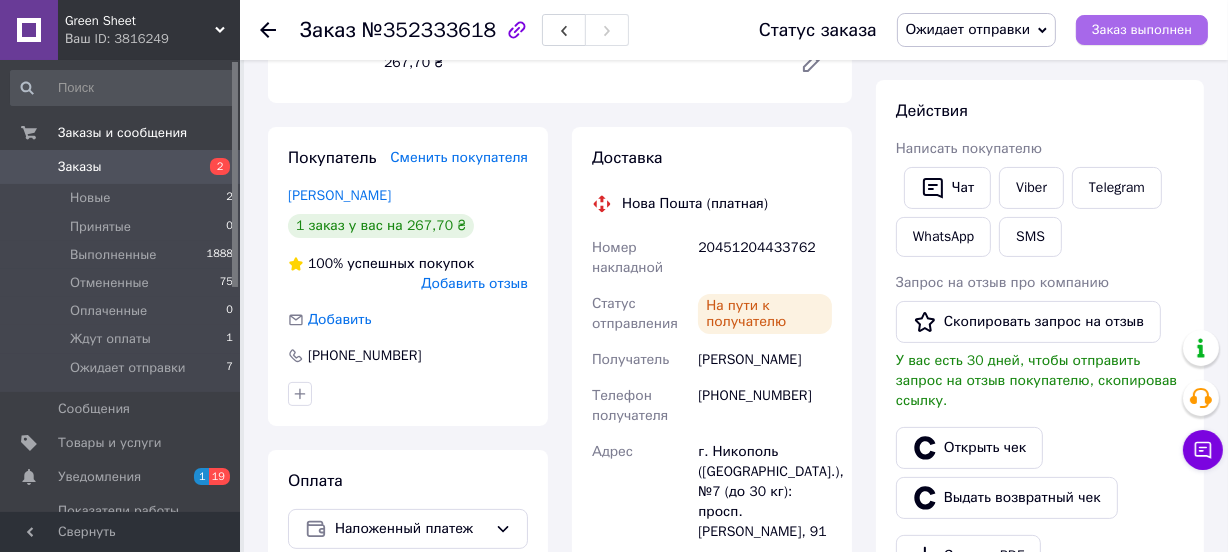 click on "Заказ выполнен" at bounding box center [1142, 30] 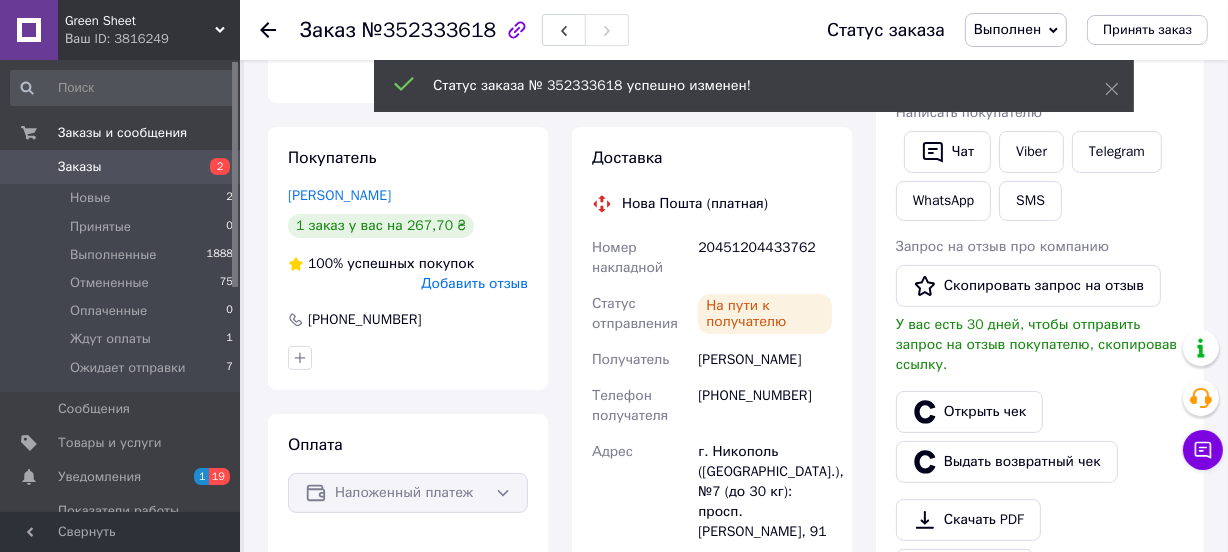 click 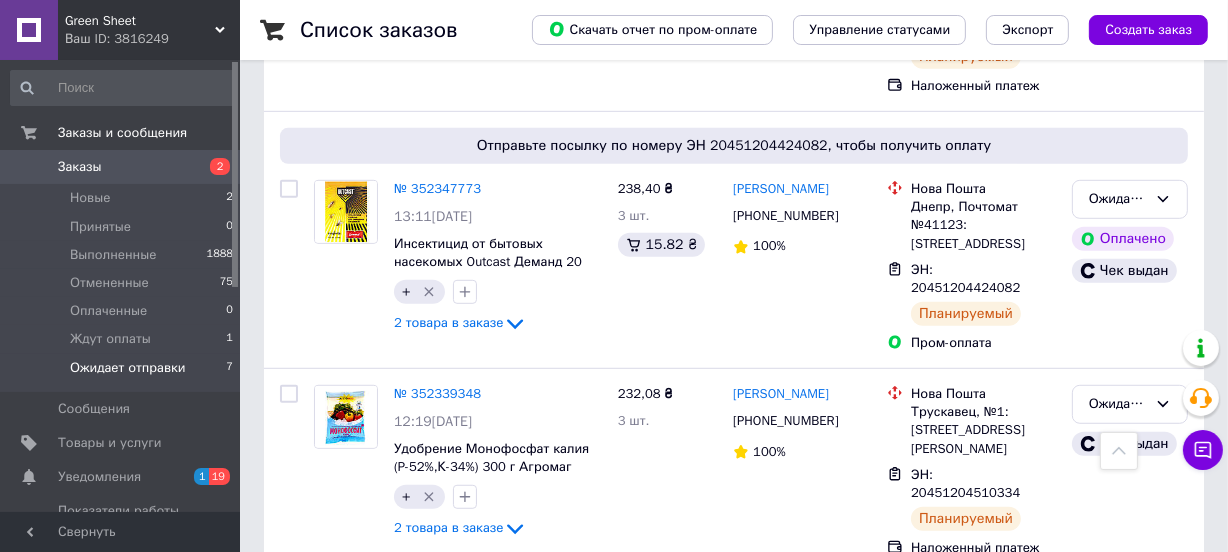 scroll, scrollTop: 1236, scrollLeft: 0, axis: vertical 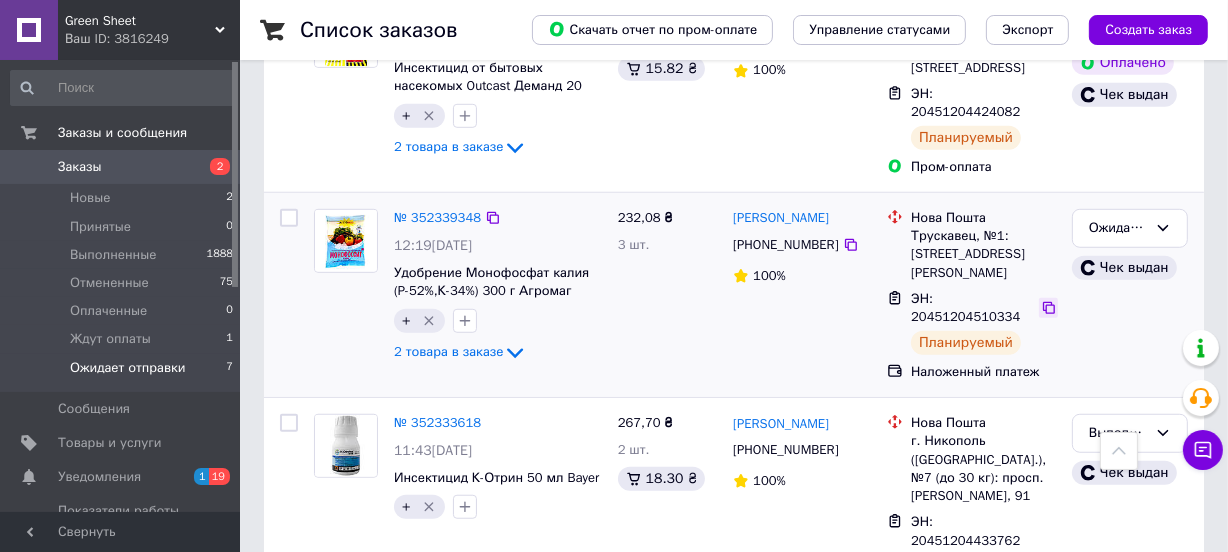 click 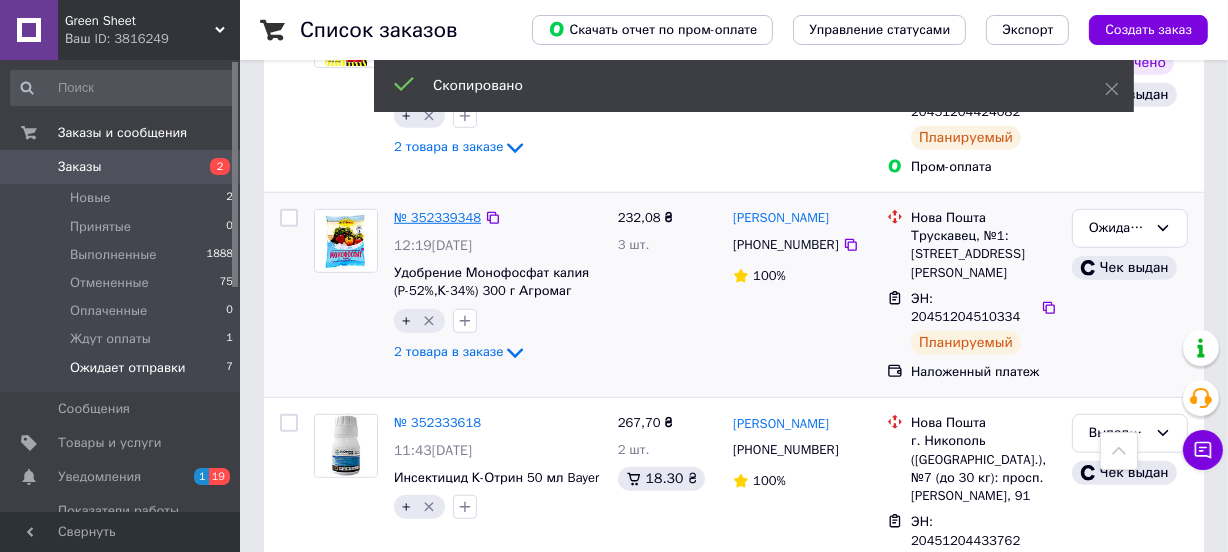 click on "№ 352339348" at bounding box center (437, 217) 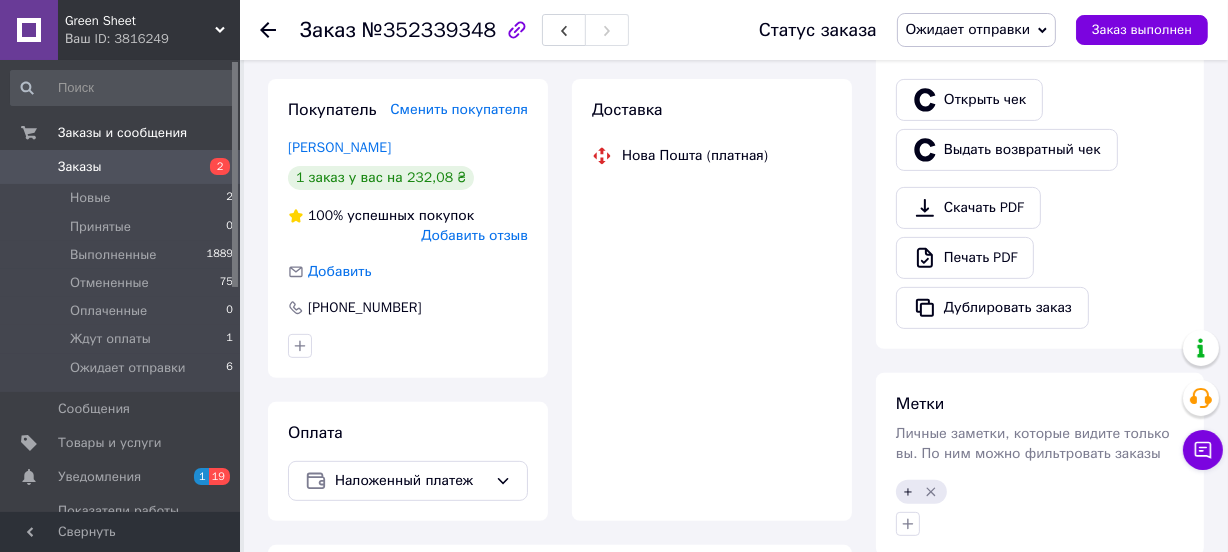 scroll, scrollTop: 1141, scrollLeft: 0, axis: vertical 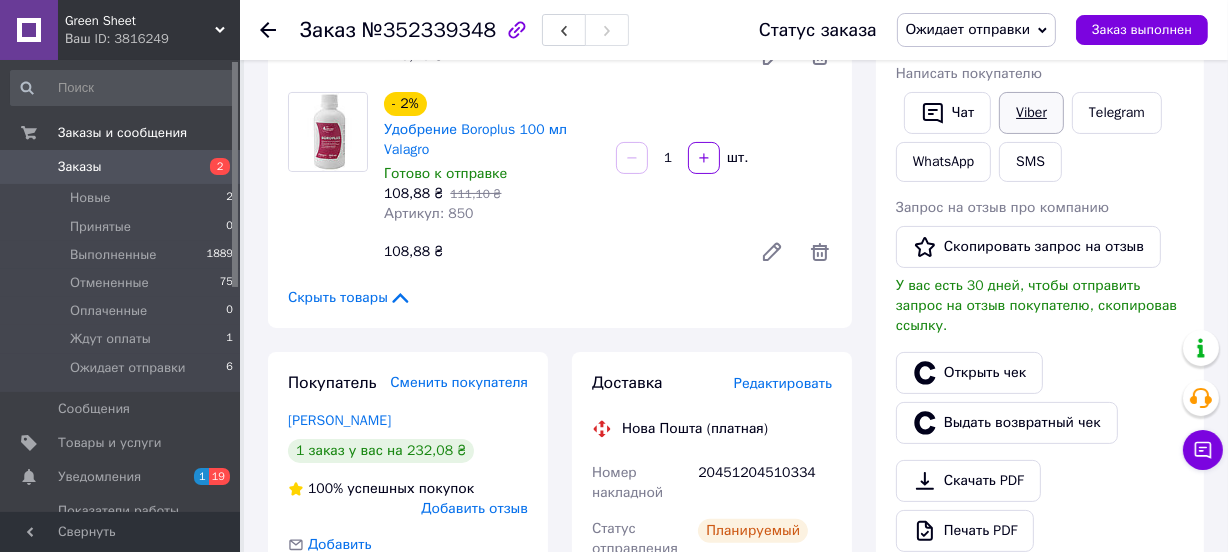 click on "Viber" at bounding box center [1031, 113] 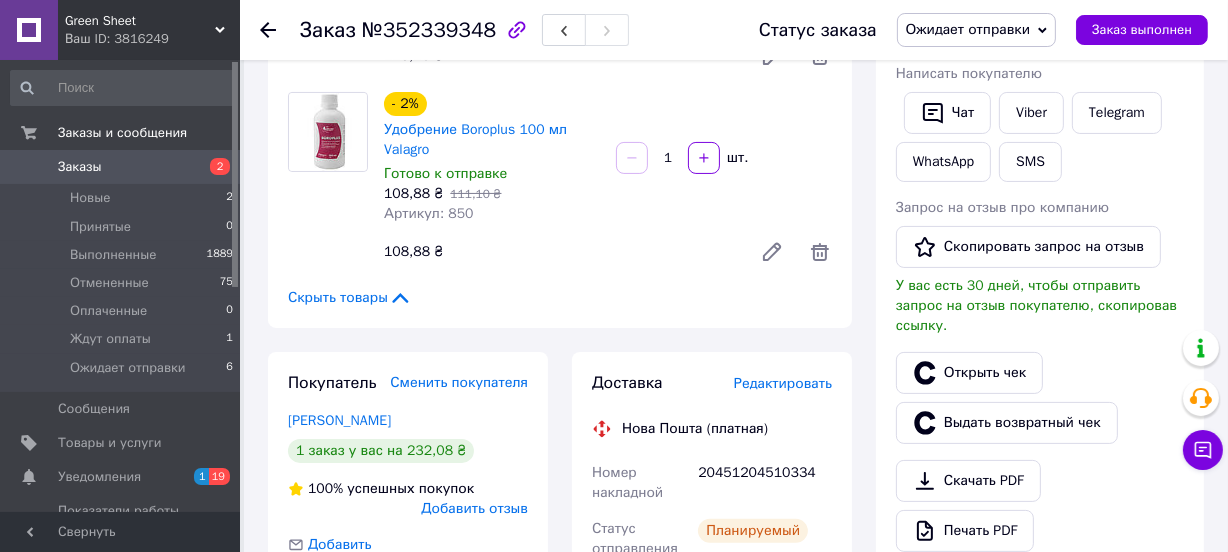 drag, startPoint x: 1100, startPoint y: 38, endPoint x: 919, endPoint y: 19, distance: 181.9945 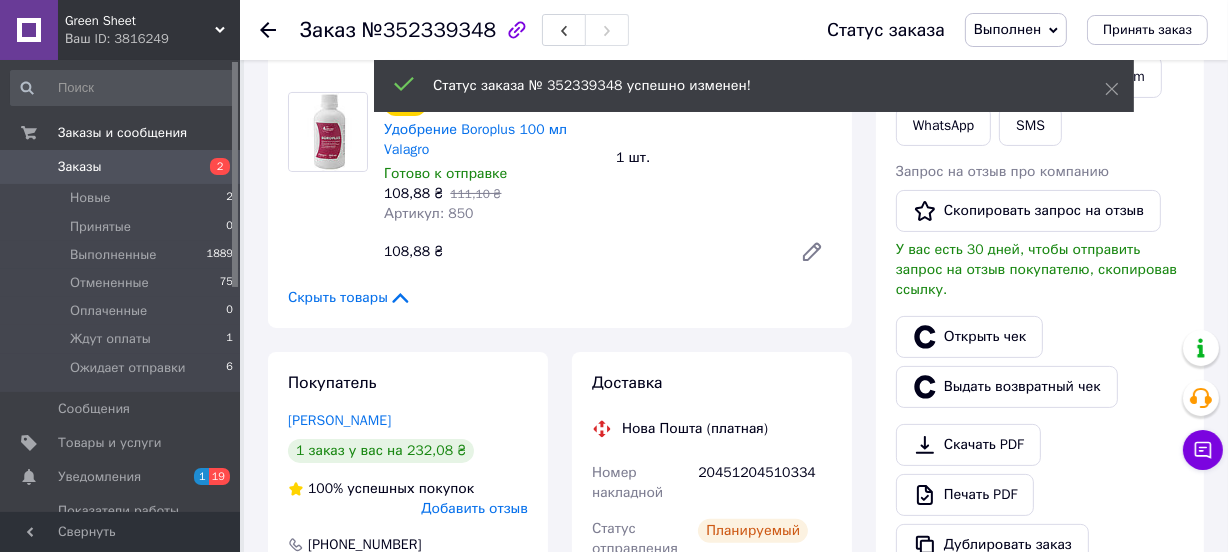 click 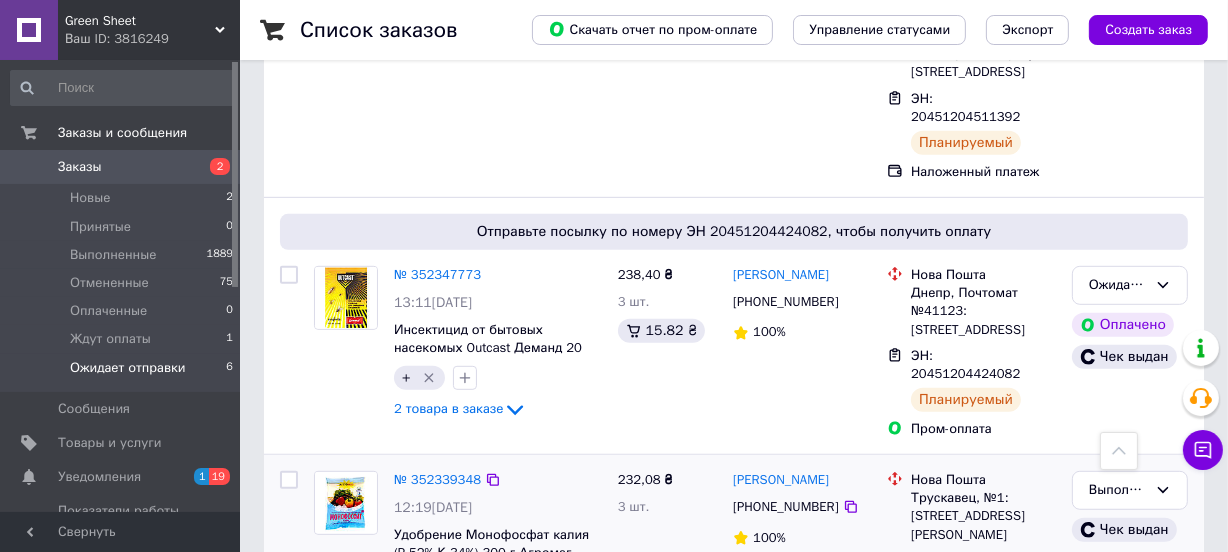 scroll, scrollTop: 909, scrollLeft: 0, axis: vertical 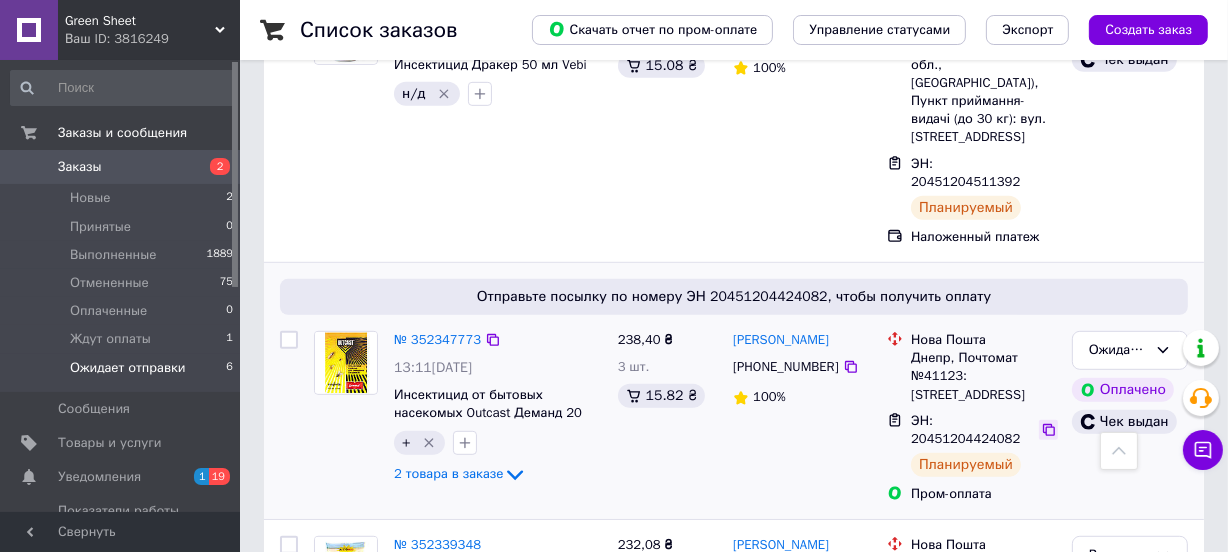 click 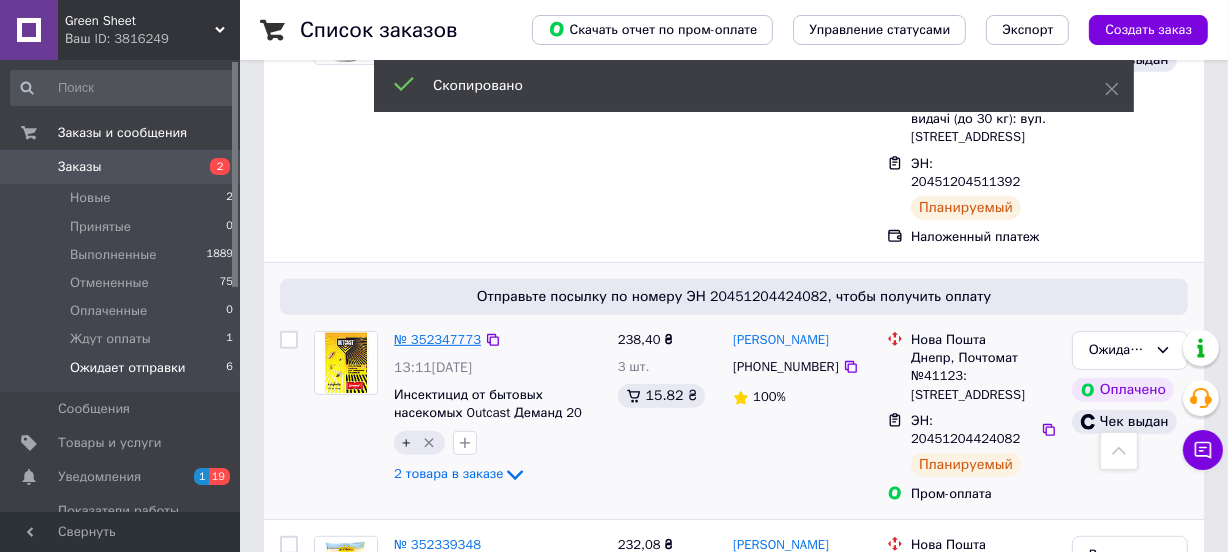 click on "№ 352347773" at bounding box center [437, 339] 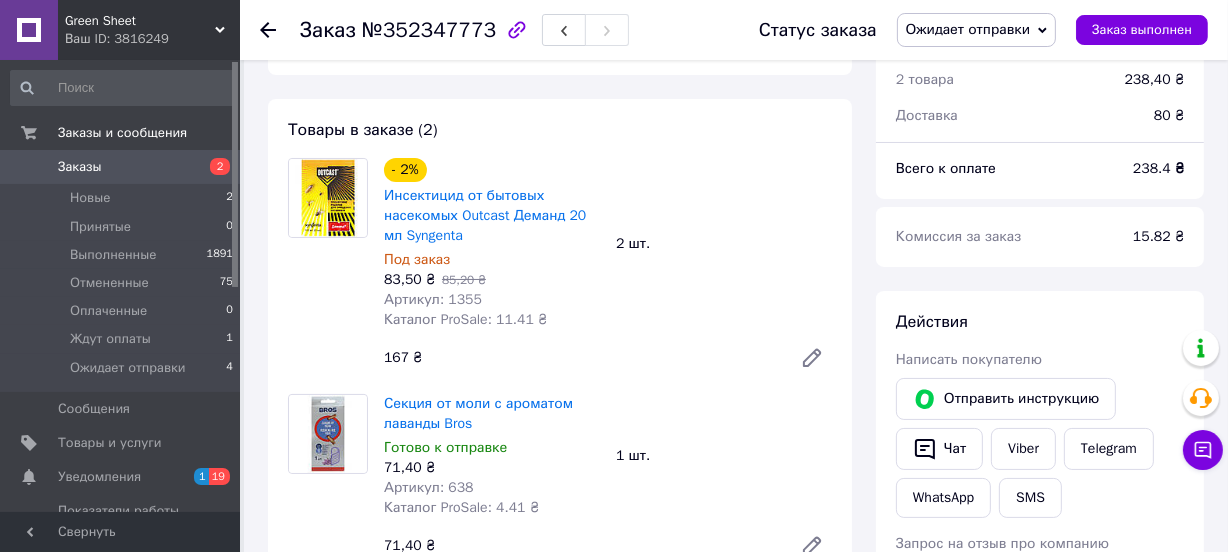 scroll, scrollTop: 302, scrollLeft: 0, axis: vertical 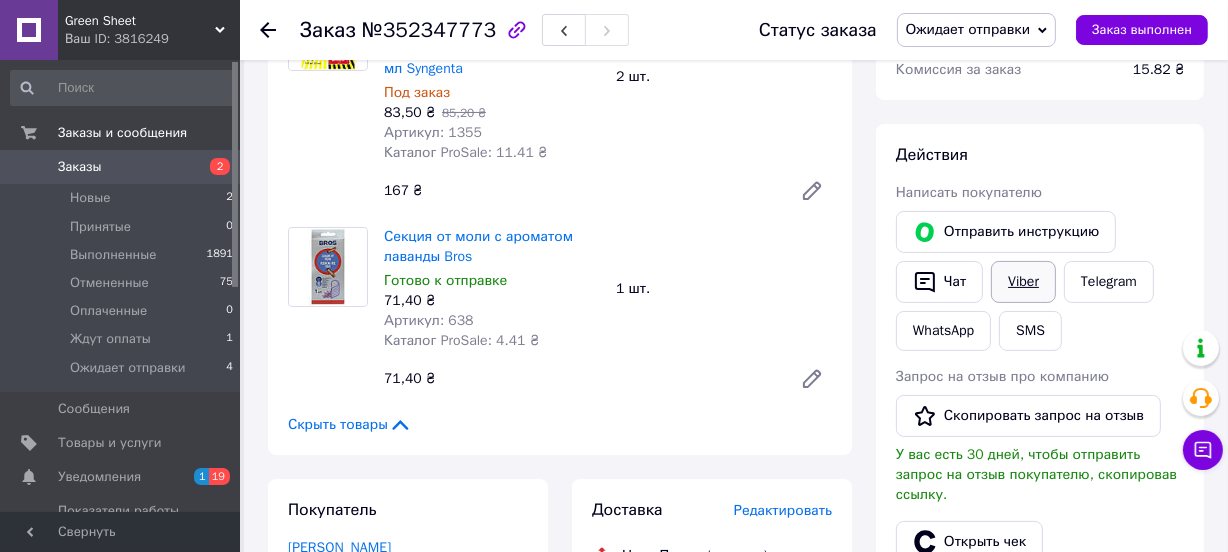 click on "Viber" at bounding box center [1023, 282] 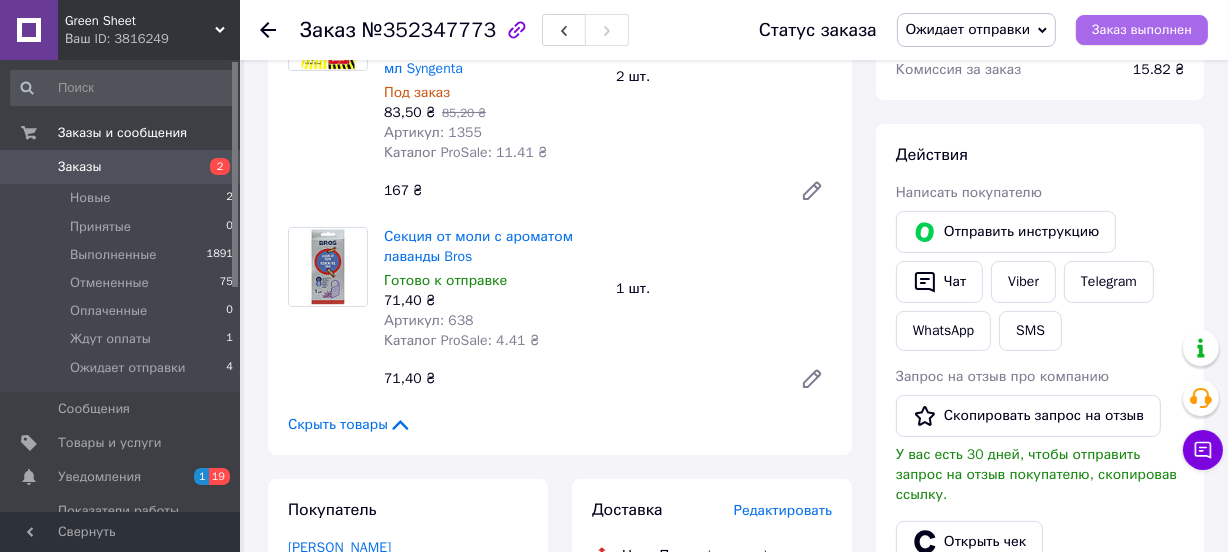 click on "Заказ выполнен" at bounding box center (1142, 30) 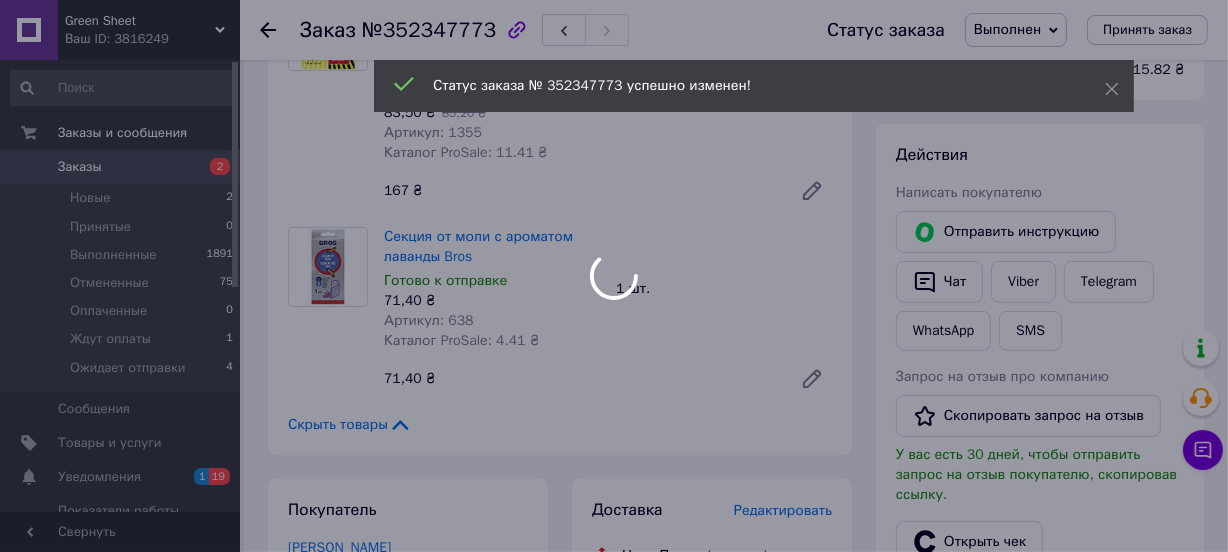 click on "Green Sheet Ваш ID: 3816249 Сайт Green Sheet Кабинет покупателя Проверить состояние системы Страница на портале Справка Выйти Заказы и сообщения Заказы 2 Новые 2 Принятые 0 Выполненные 1891 Отмененные 75 Оплаченные 0 Ждут оплаты 1 Ожидает отправки 4 Сообщения 0 Товары и услуги Уведомления 1 19 Показатели работы компании Панель управления Отзывы Покупатели Каталог ProSale Аналитика Инструменты вебмастера и SEO Управление сайтом Кошелек компании Маркет Настройки Тарифы и счета Prom топ Свернуть
Заказ №352347773 Статус заказа" at bounding box center [614, 751] 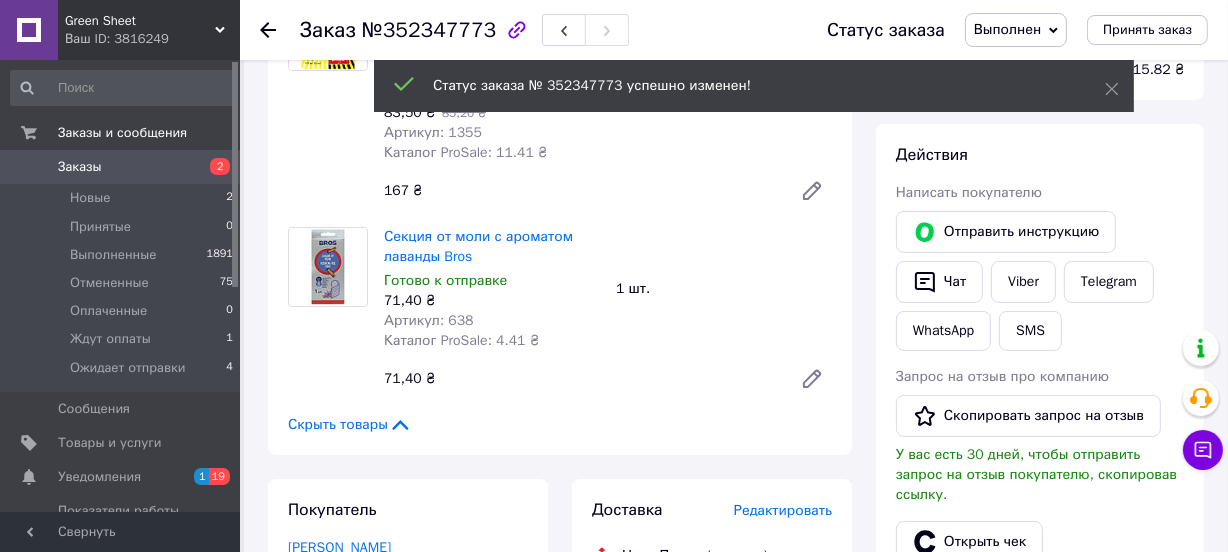 drag, startPoint x: 265, startPoint y: 33, endPoint x: 321, endPoint y: 91, distance: 80.622574 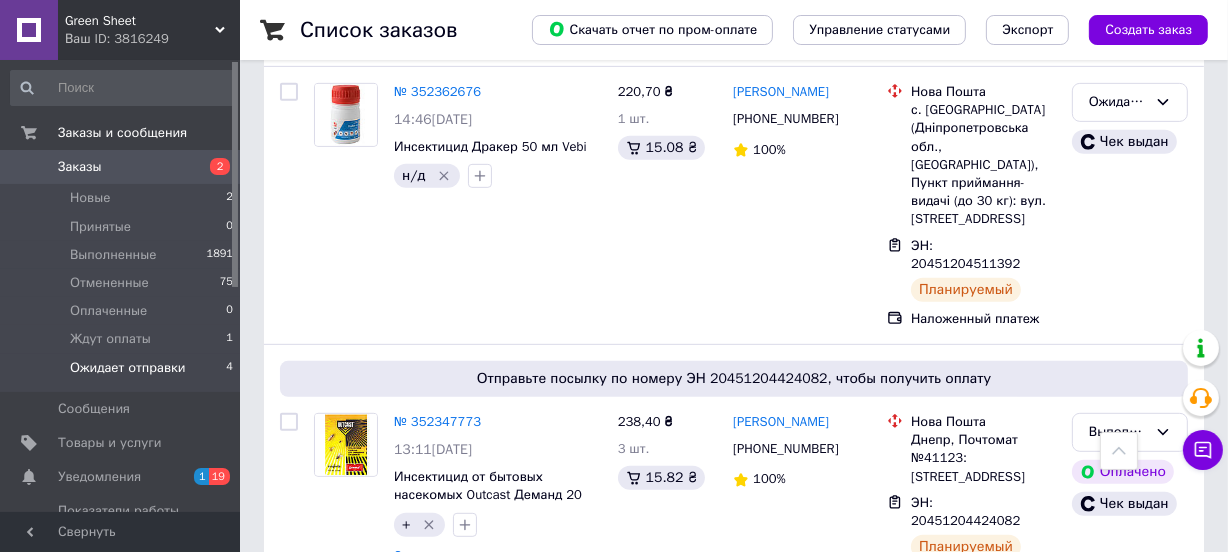 scroll, scrollTop: 675, scrollLeft: 0, axis: vertical 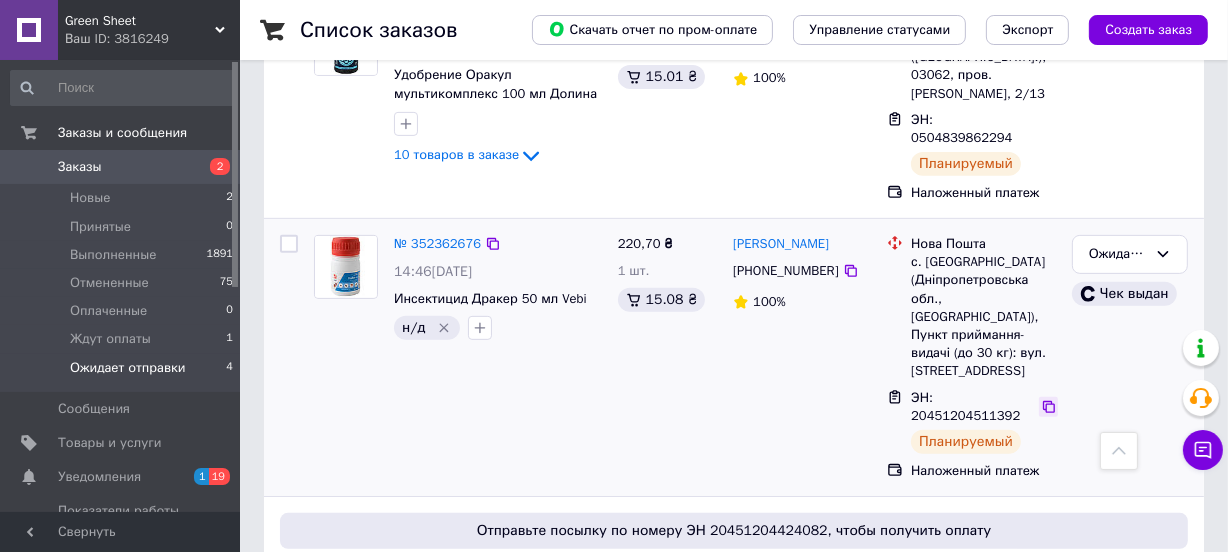 click 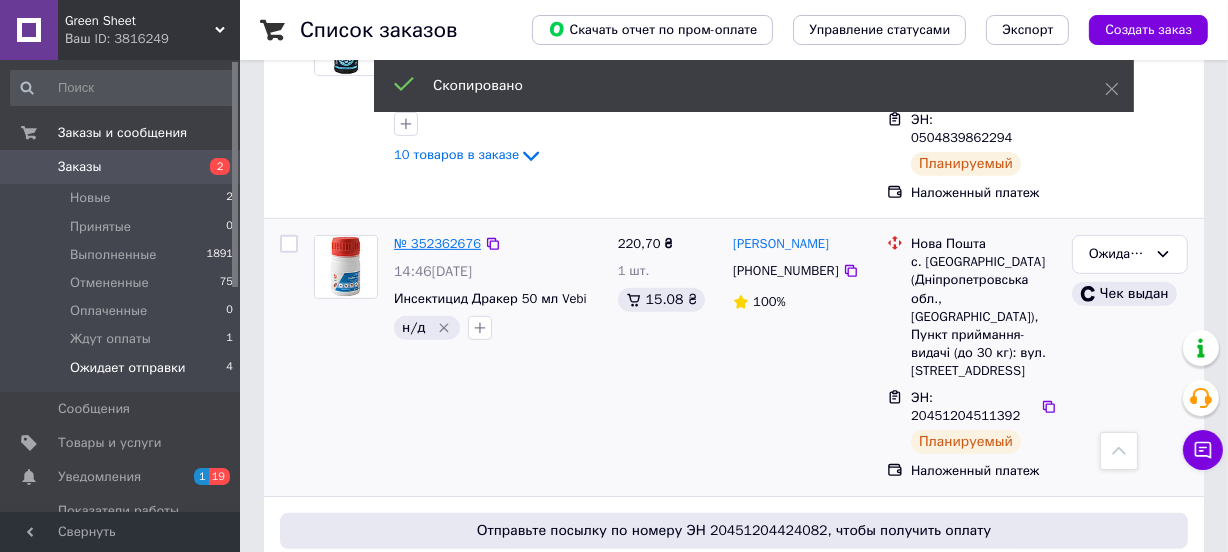 click on "№ 352362676" at bounding box center [437, 243] 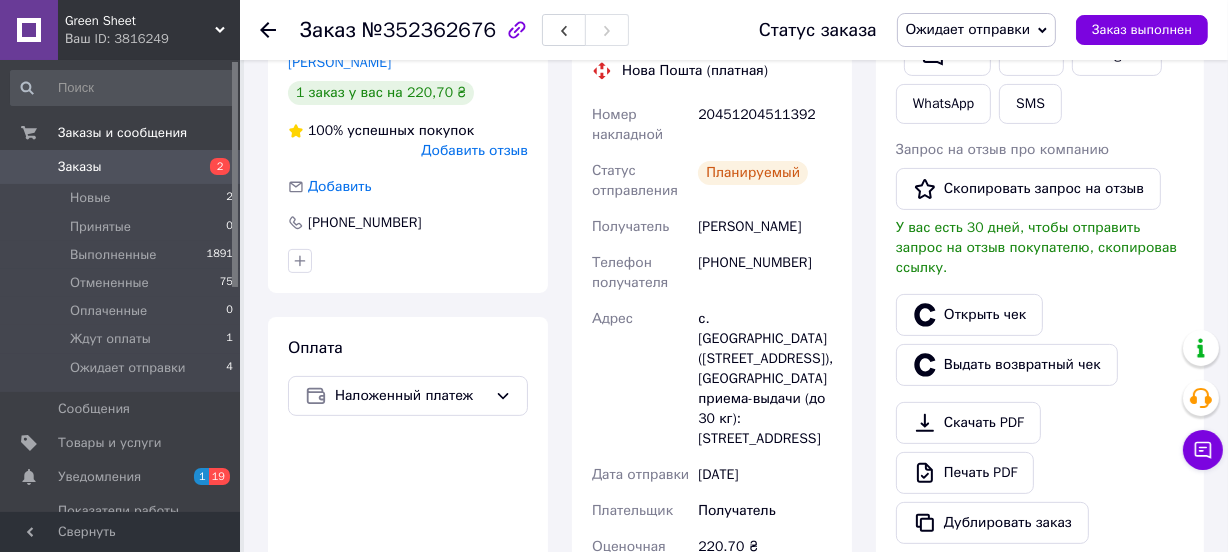 scroll, scrollTop: 220, scrollLeft: 0, axis: vertical 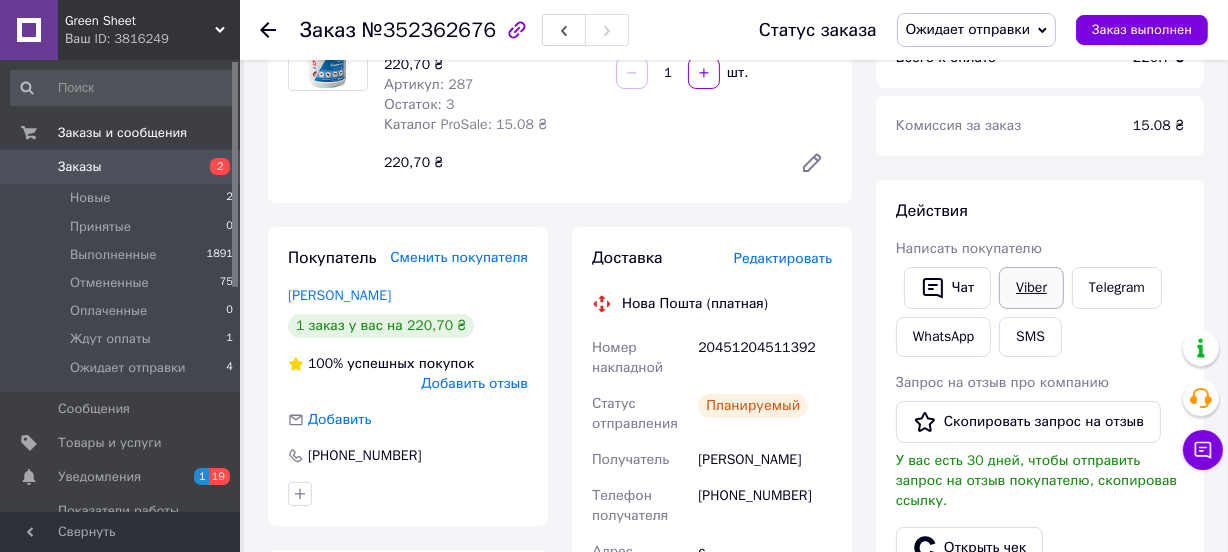 click on "Viber" at bounding box center (1031, 288) 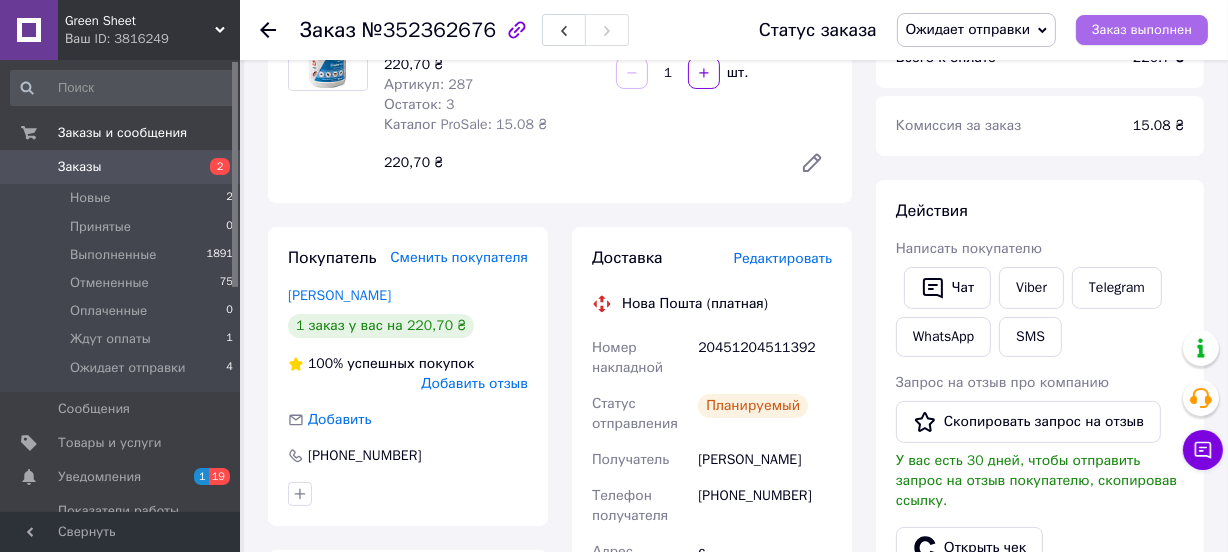 click on "Заказ выполнен" at bounding box center (1142, 30) 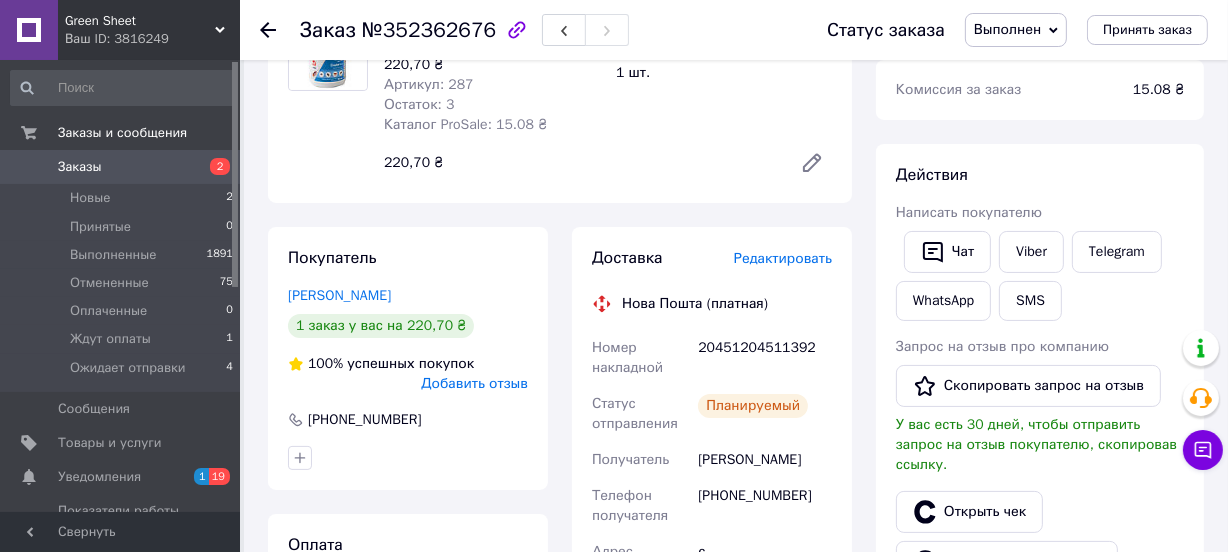 click 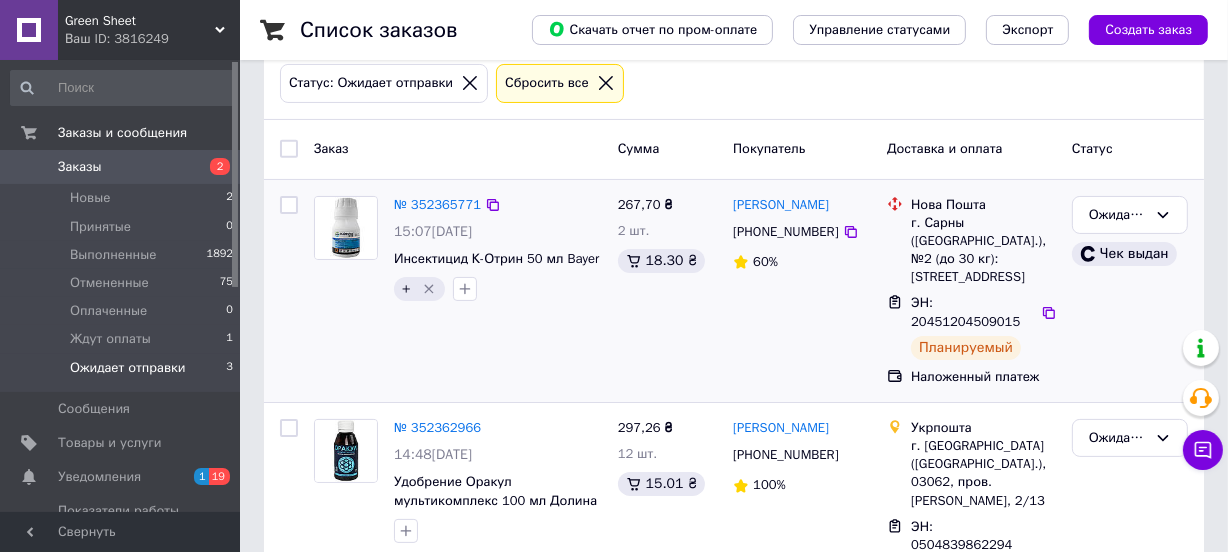 scroll, scrollTop: 419, scrollLeft: 0, axis: vertical 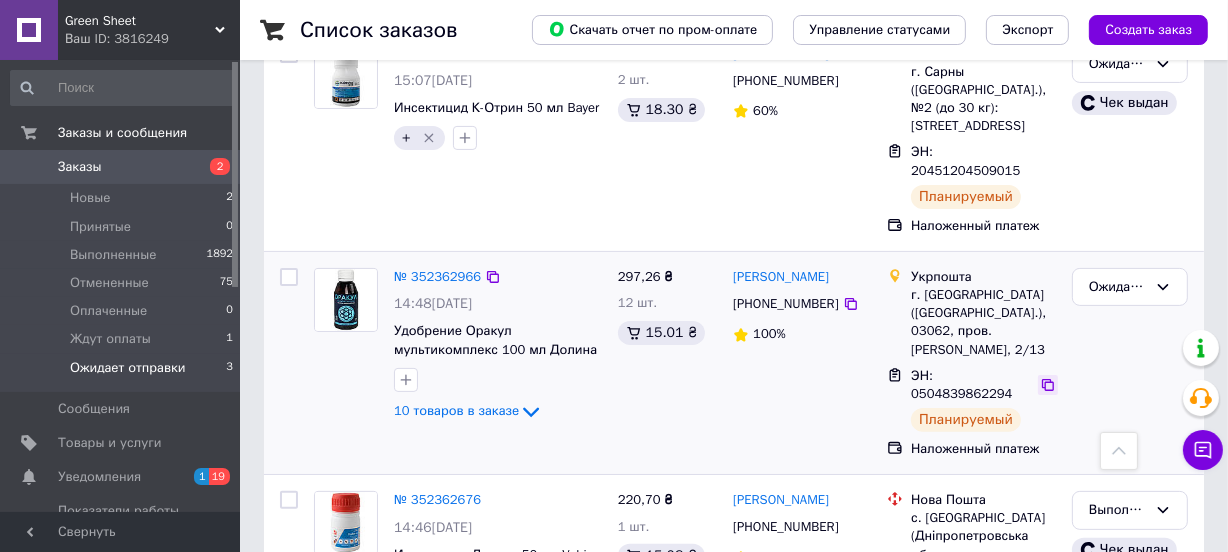 click 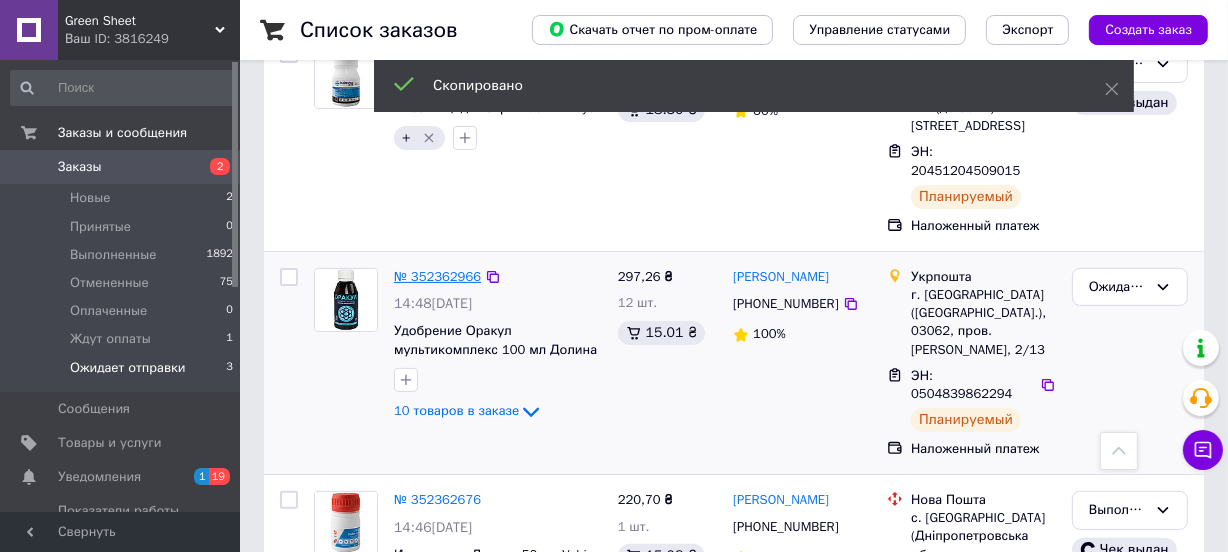 click on "№ 352362966" at bounding box center [437, 276] 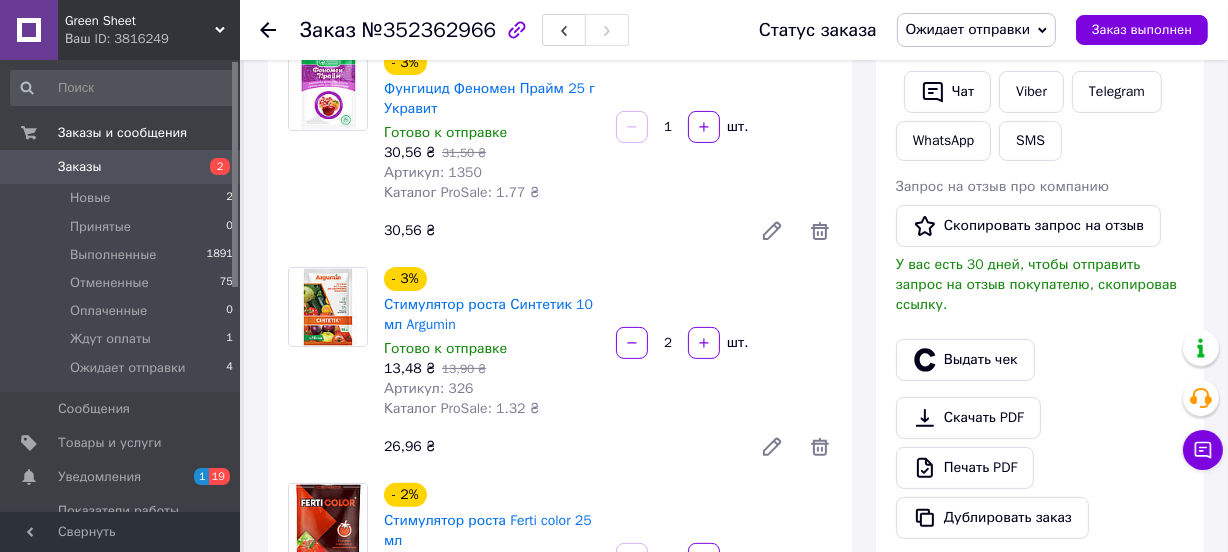 scroll, scrollTop: 267, scrollLeft: 0, axis: vertical 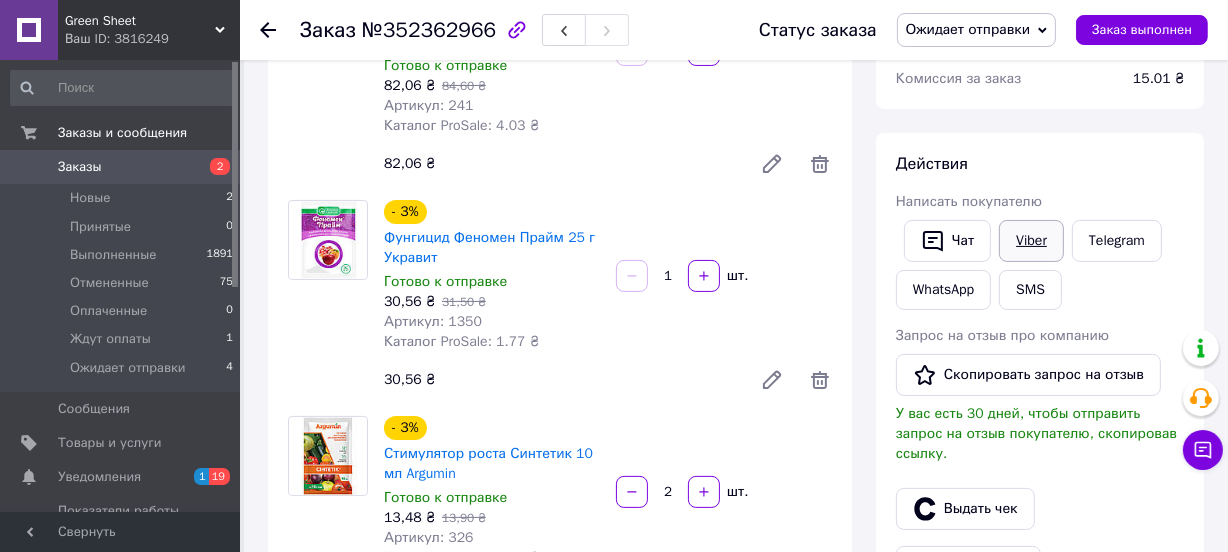 click on "Viber" at bounding box center (1031, 241) 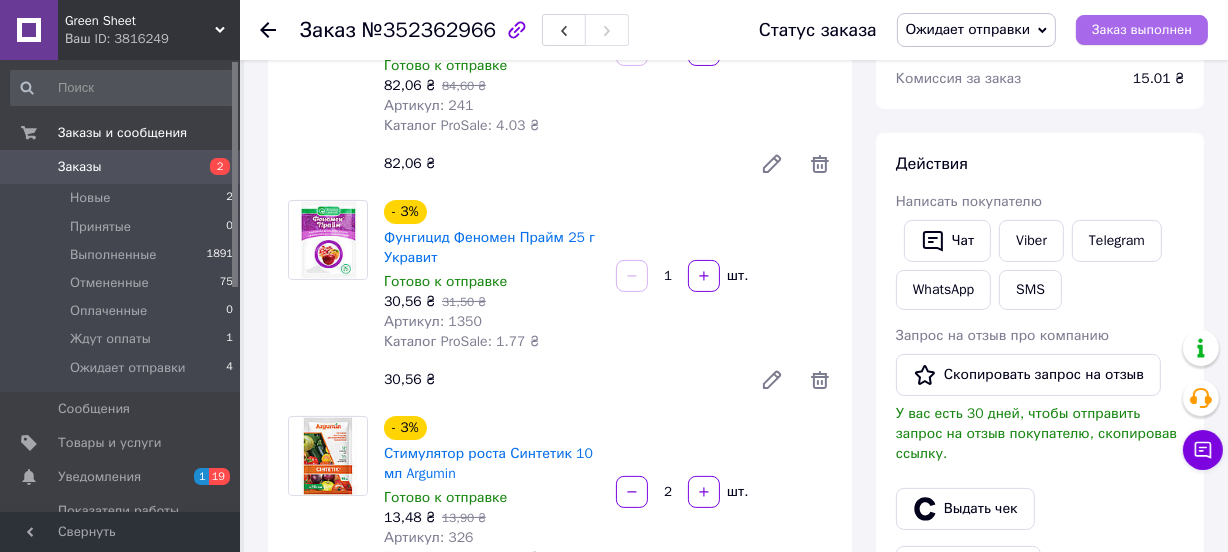 click on "Заказ выполнен" at bounding box center [1142, 30] 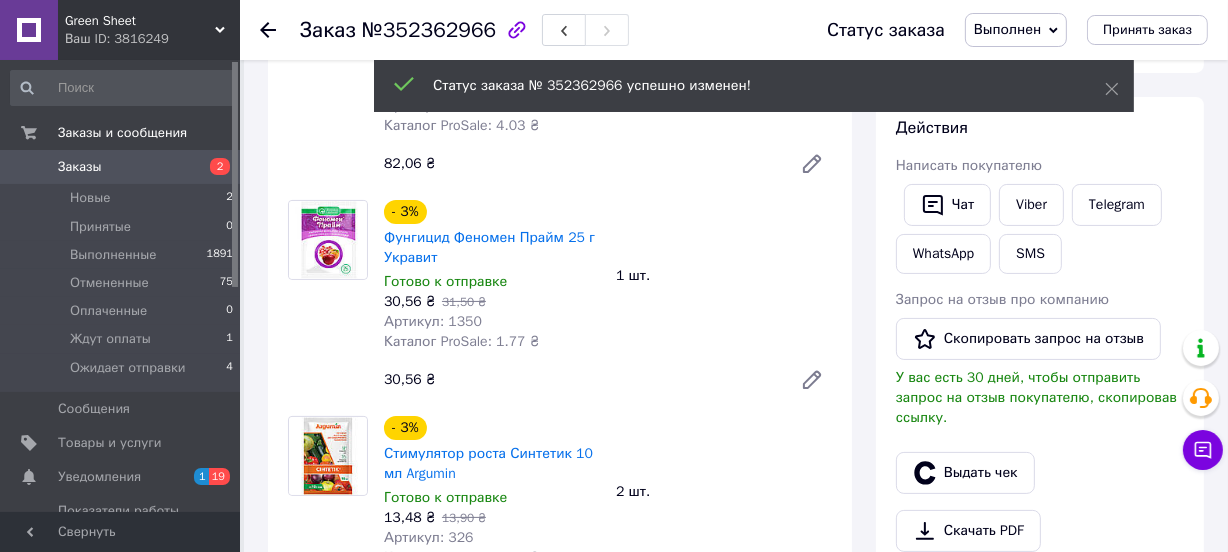 click 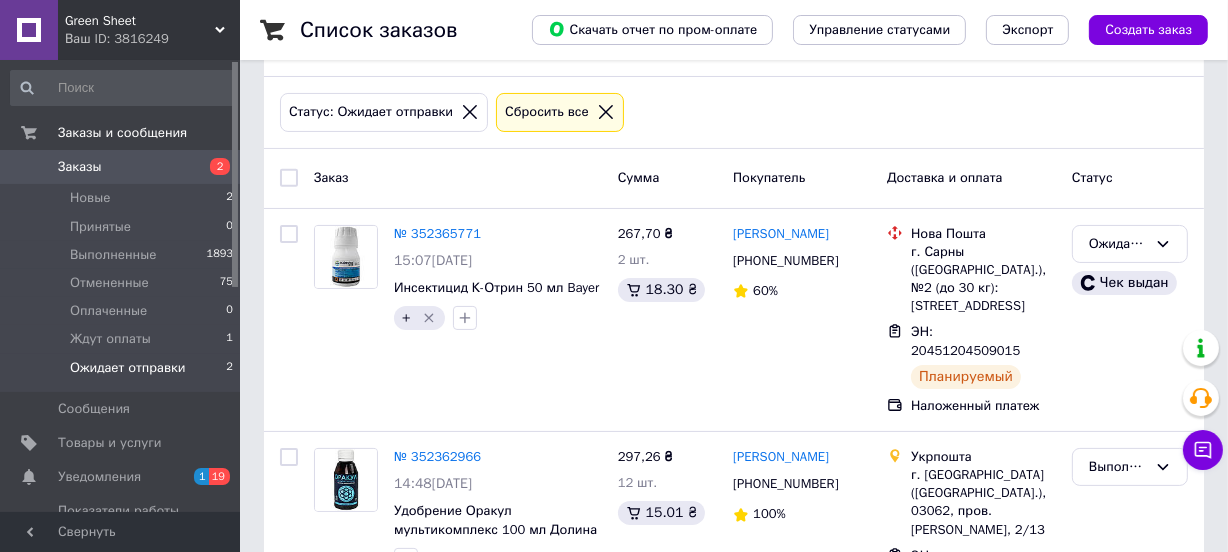 scroll, scrollTop: 293, scrollLeft: 0, axis: vertical 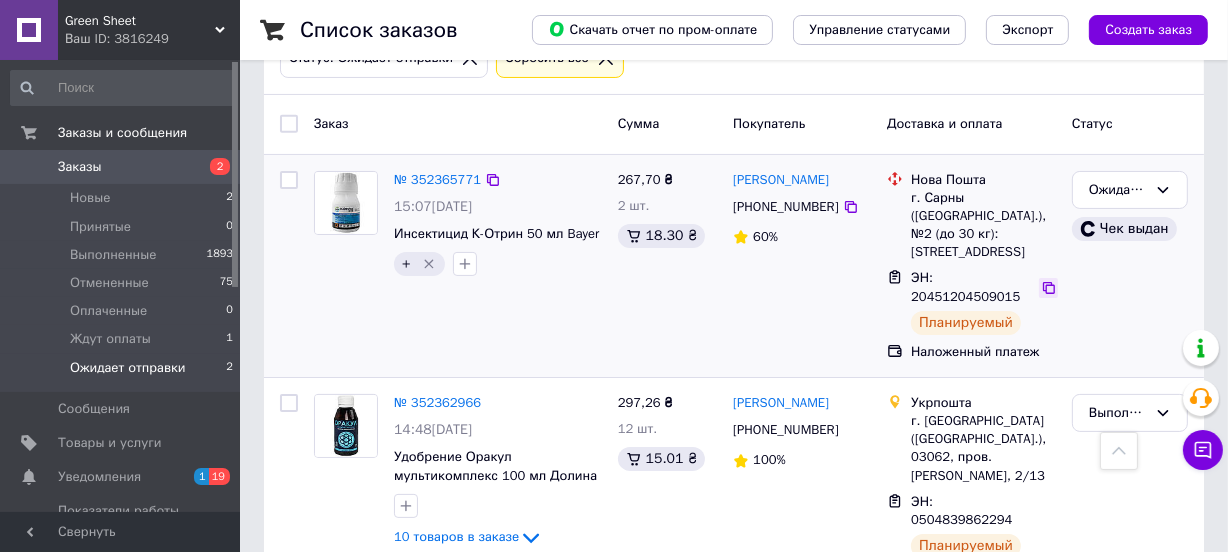 click 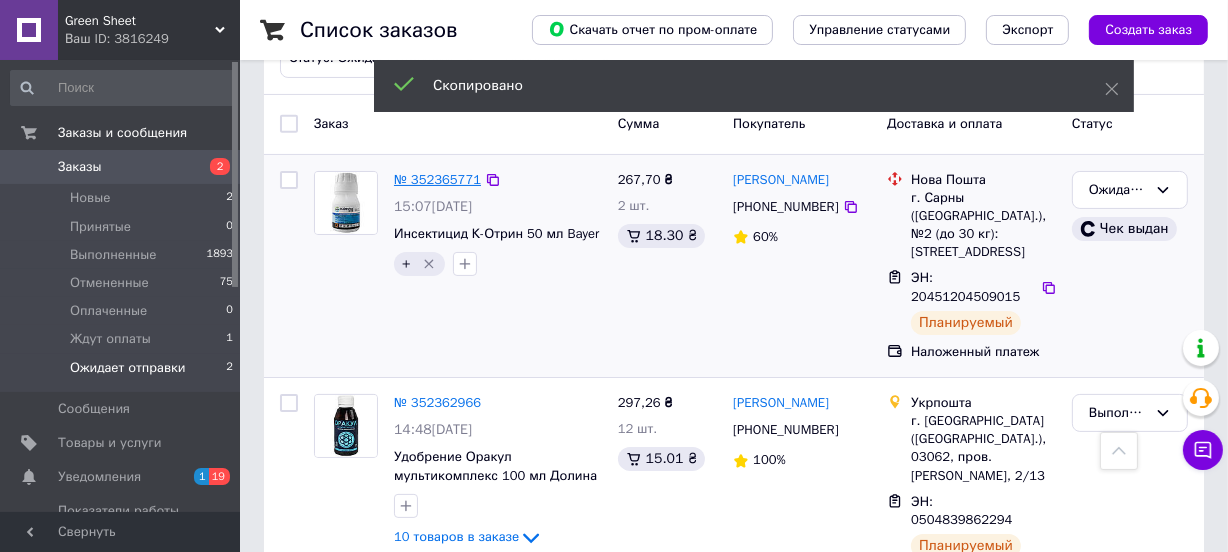 click on "№ 352365771" at bounding box center [437, 179] 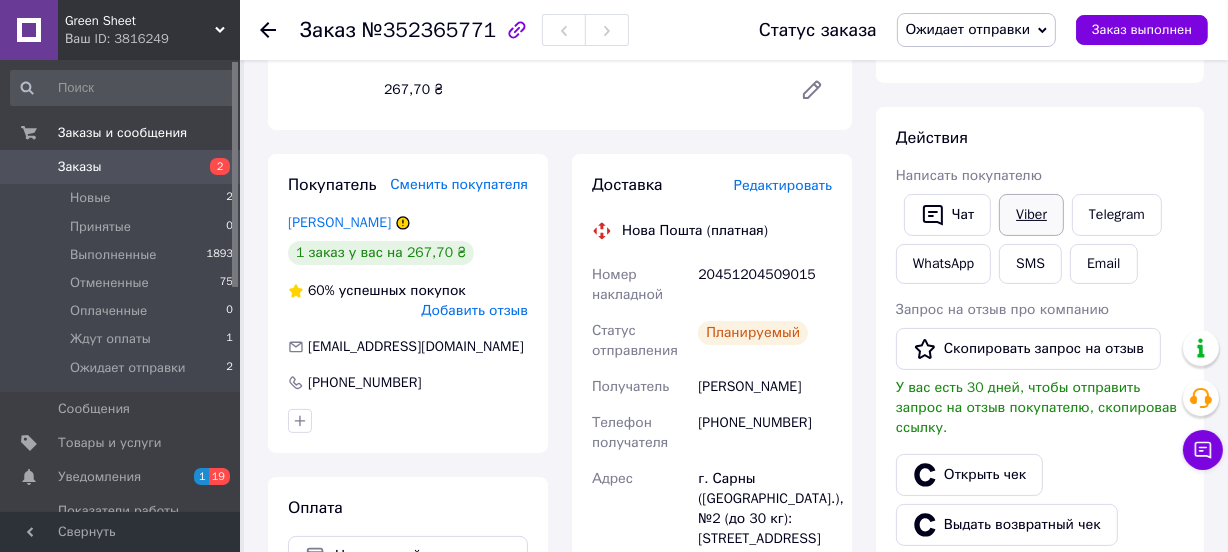 click on "Viber" at bounding box center [1031, 215] 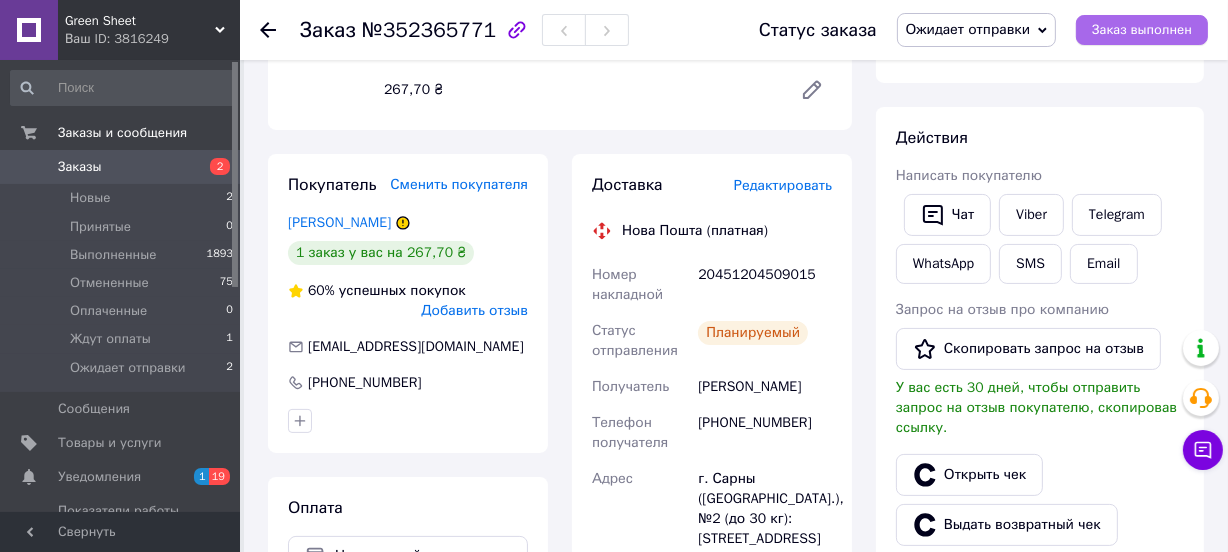 click on "Заказ выполнен" at bounding box center (1142, 30) 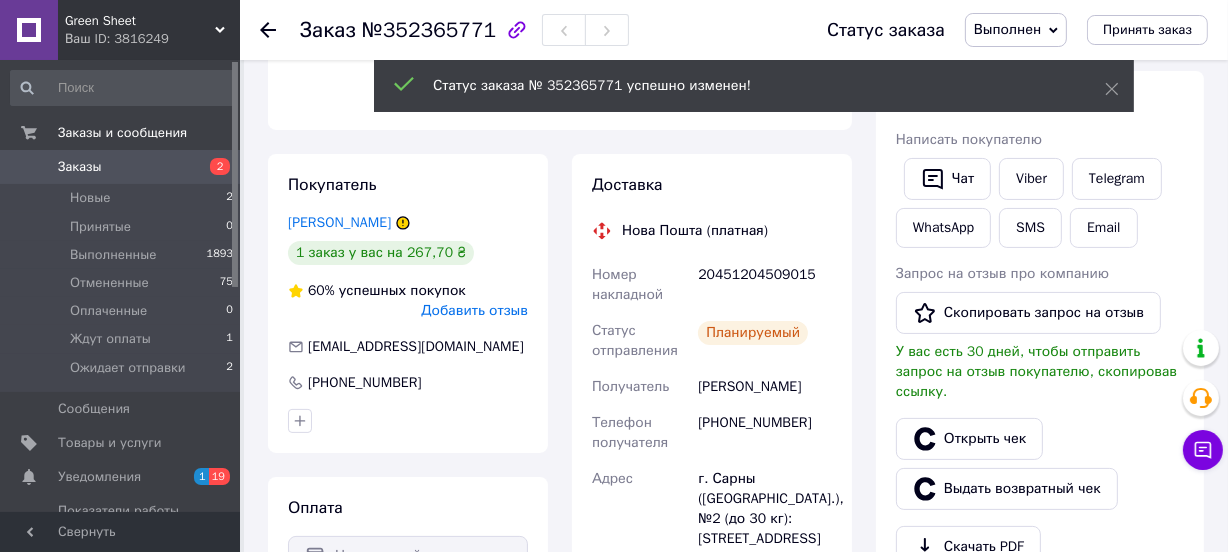 click 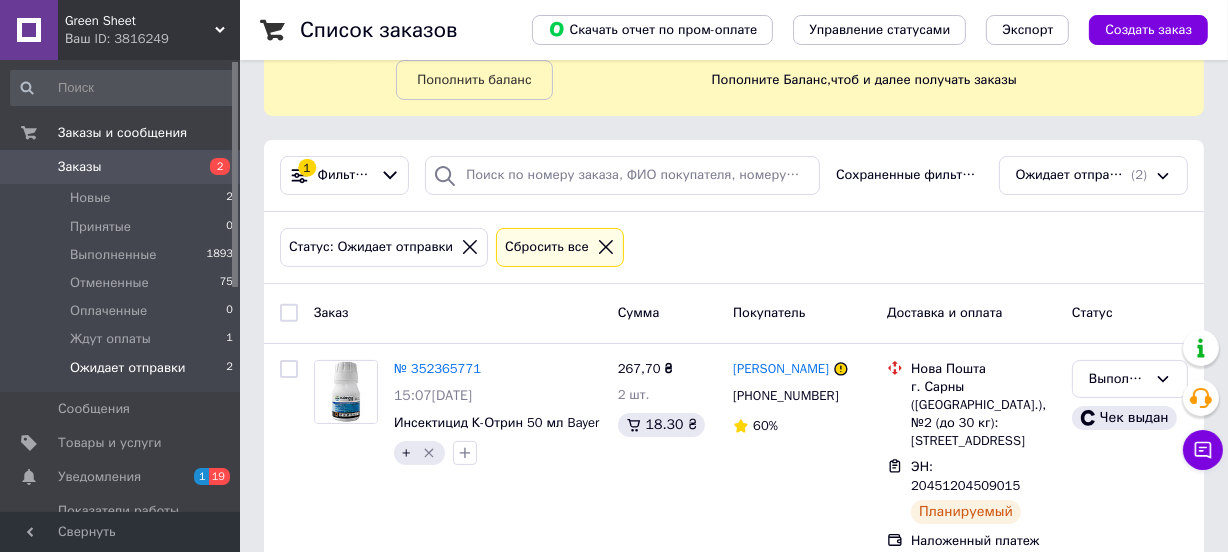 scroll, scrollTop: 0, scrollLeft: 0, axis: both 